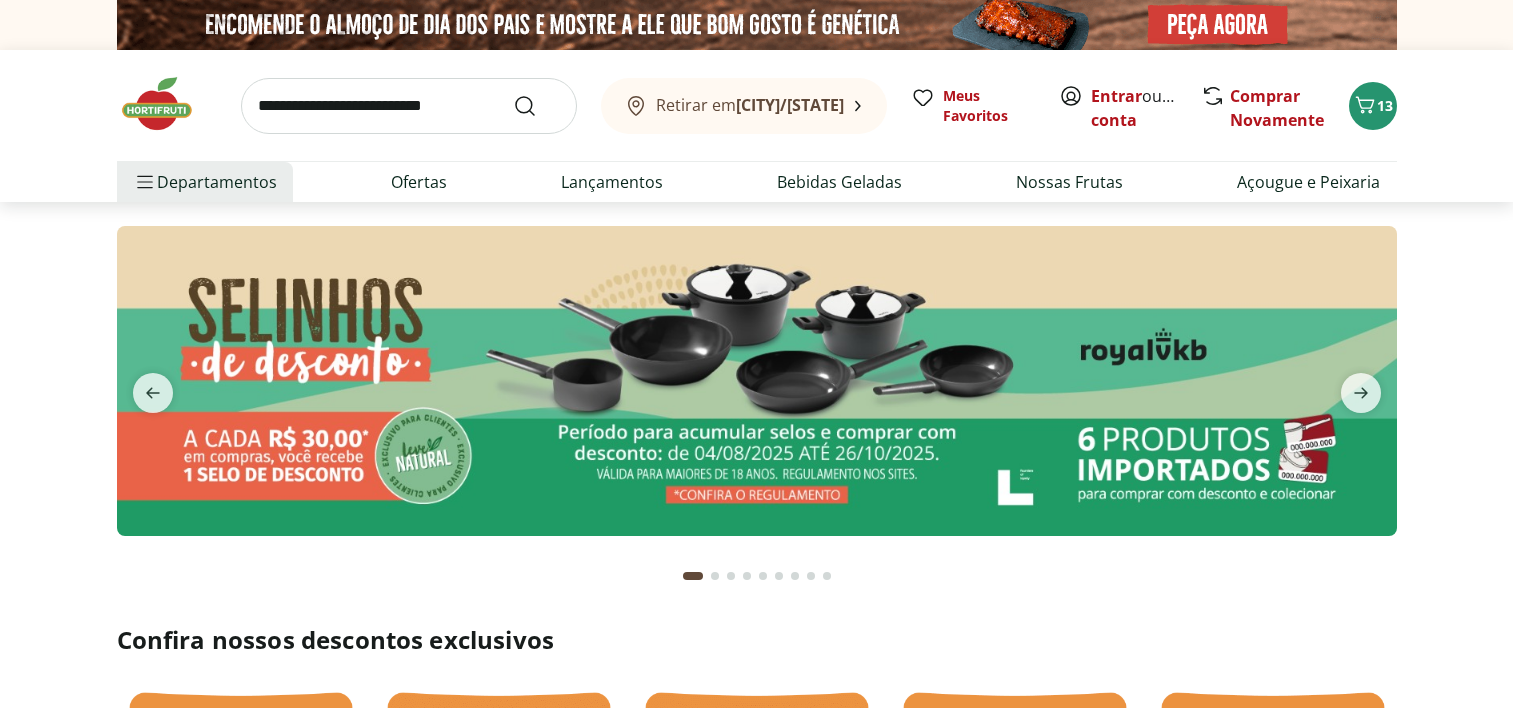 scroll, scrollTop: 0, scrollLeft: 0, axis: both 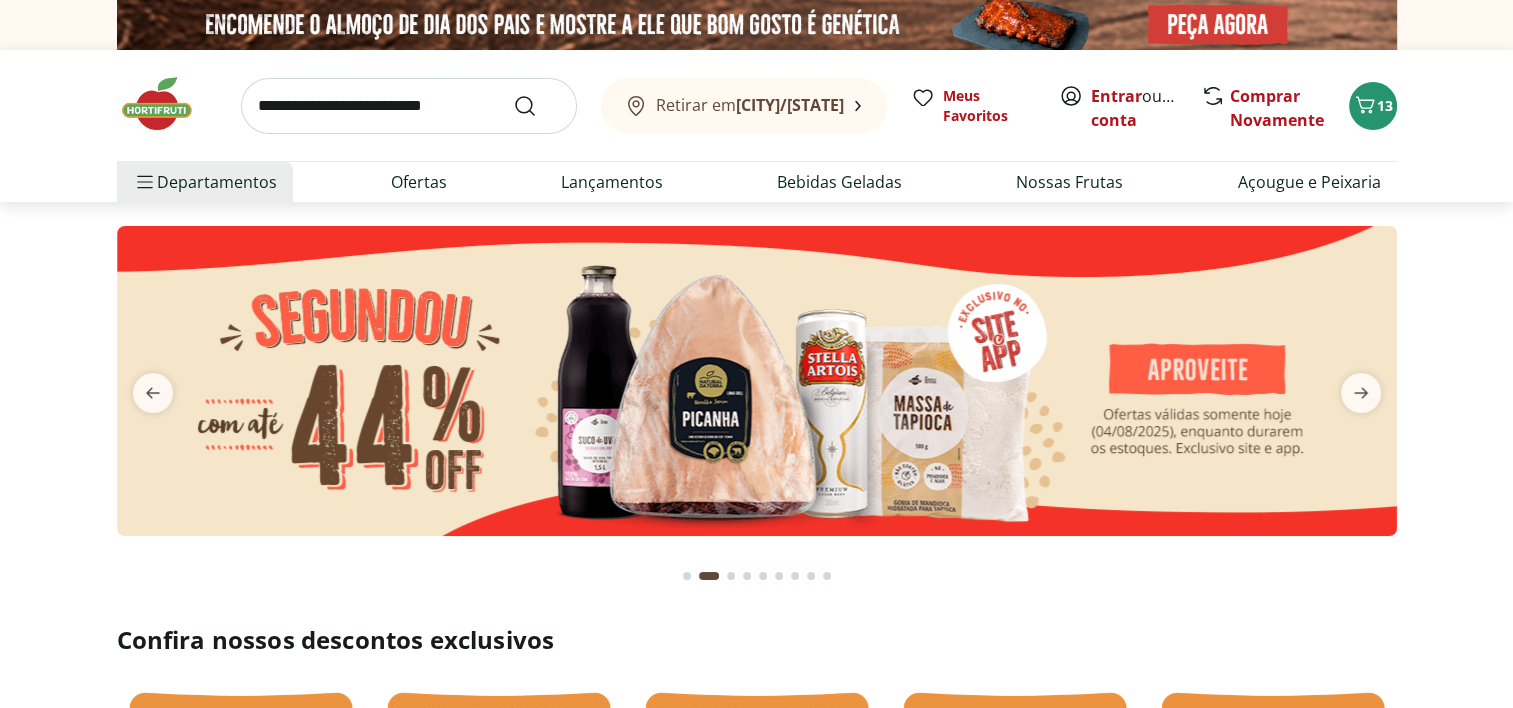 click at bounding box center (687, 576) 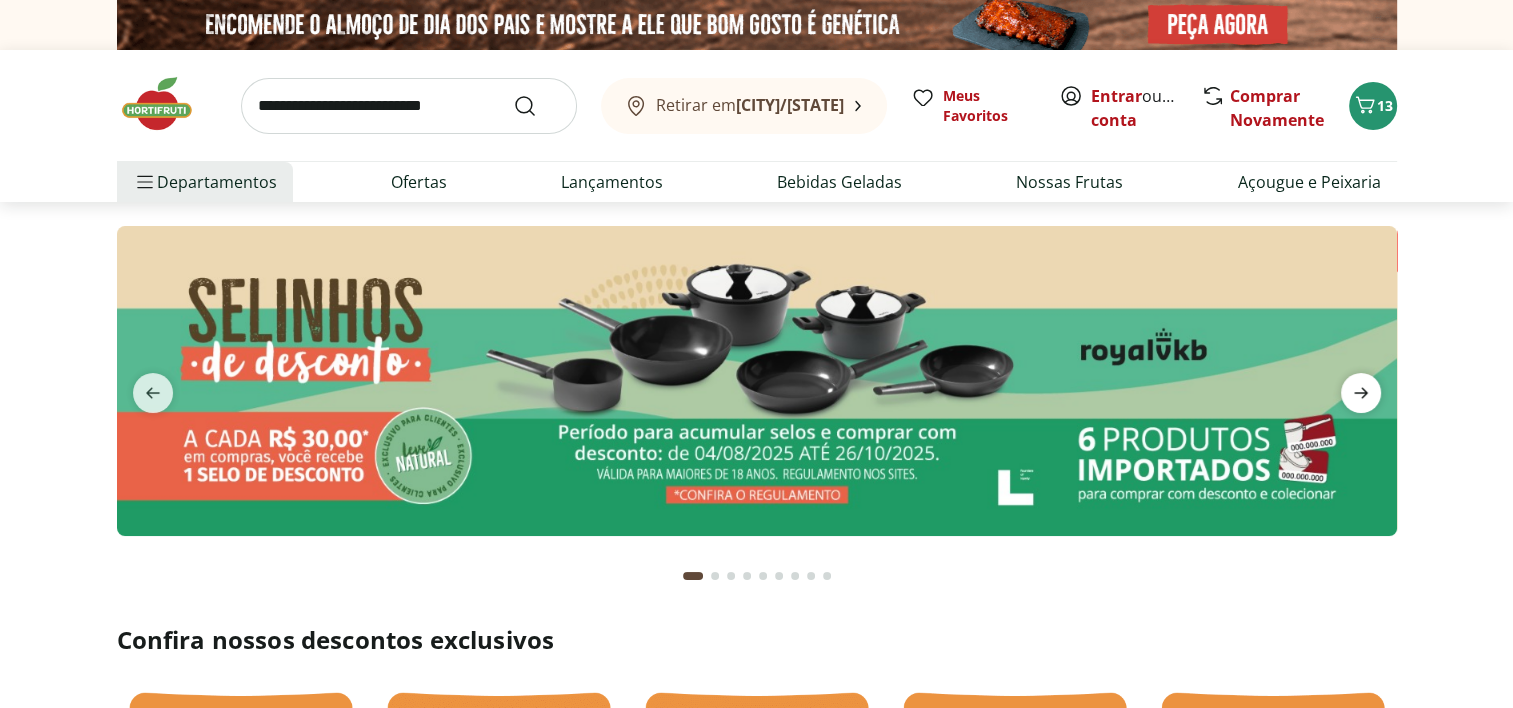 click 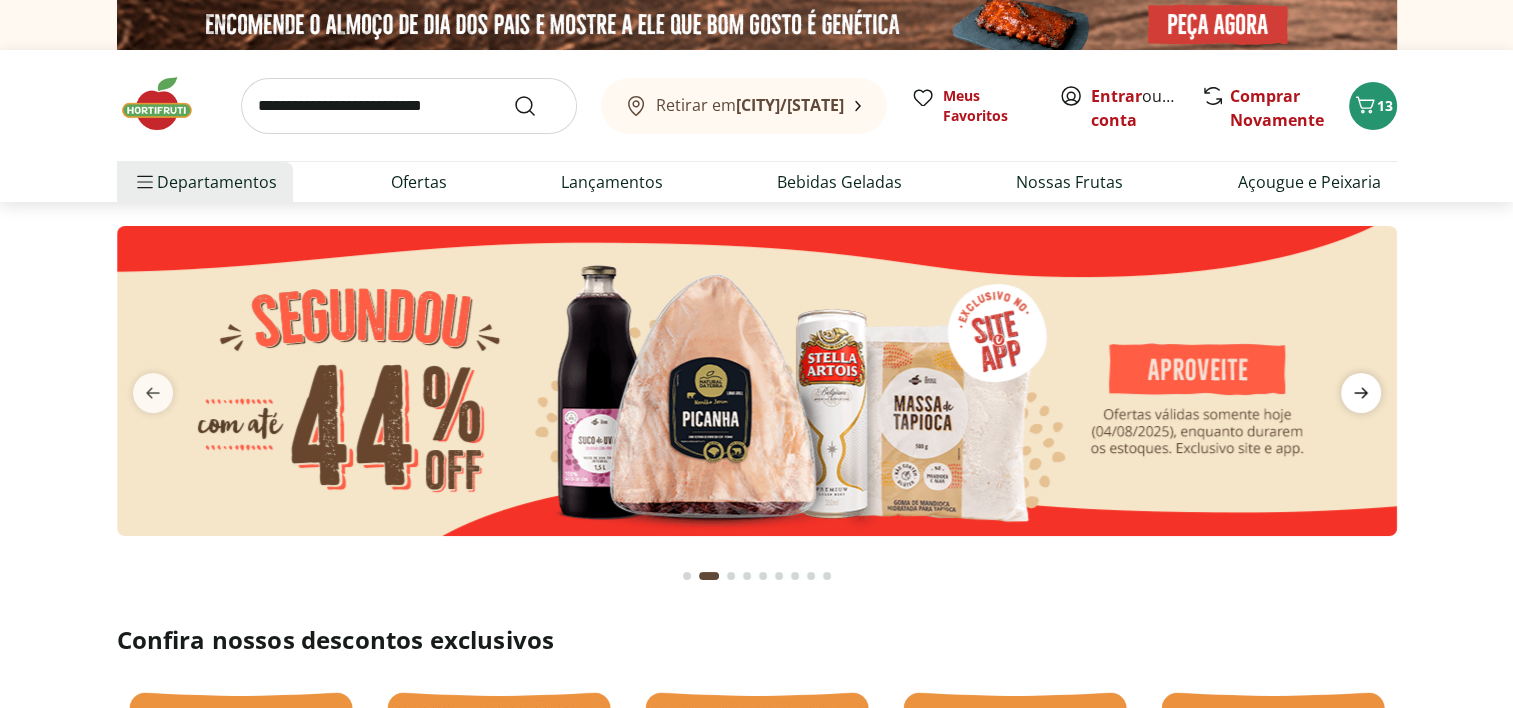 click 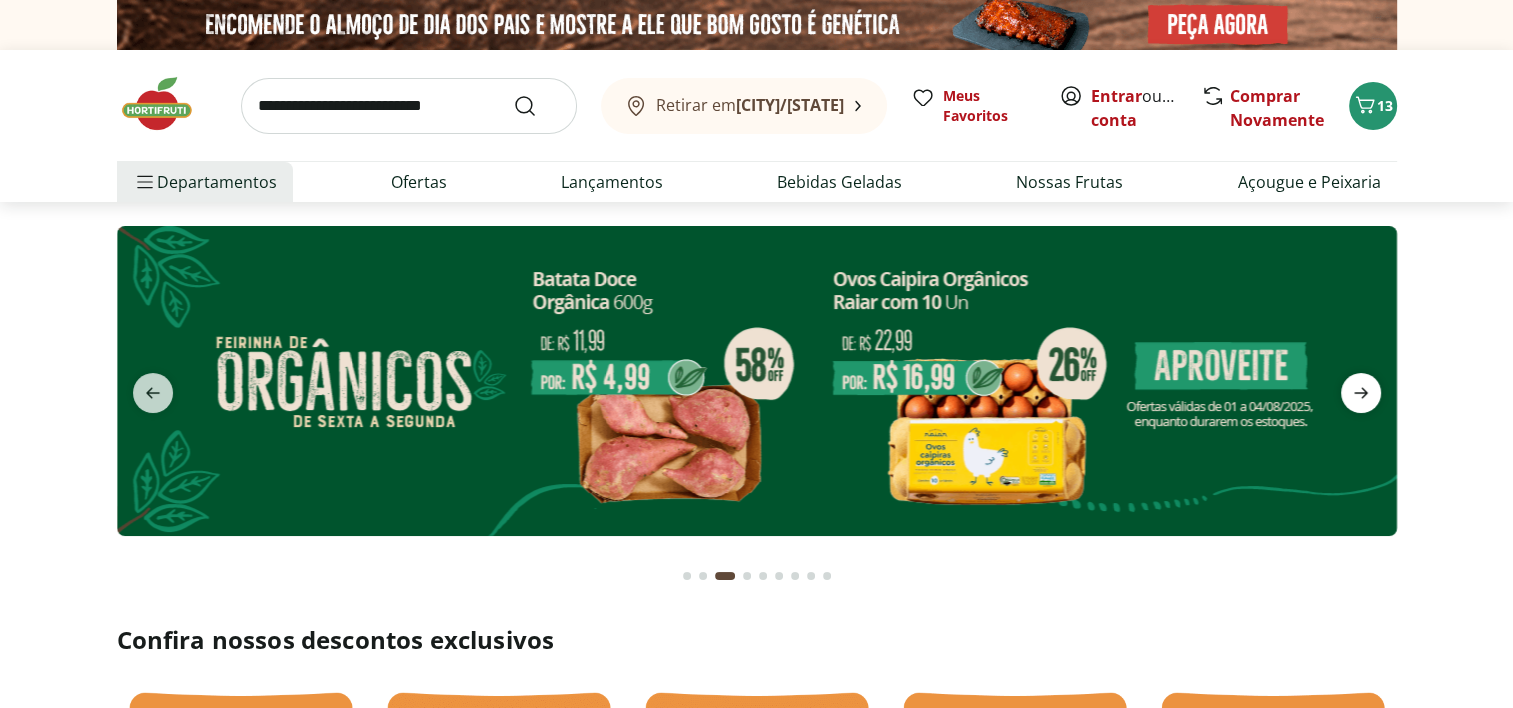 click 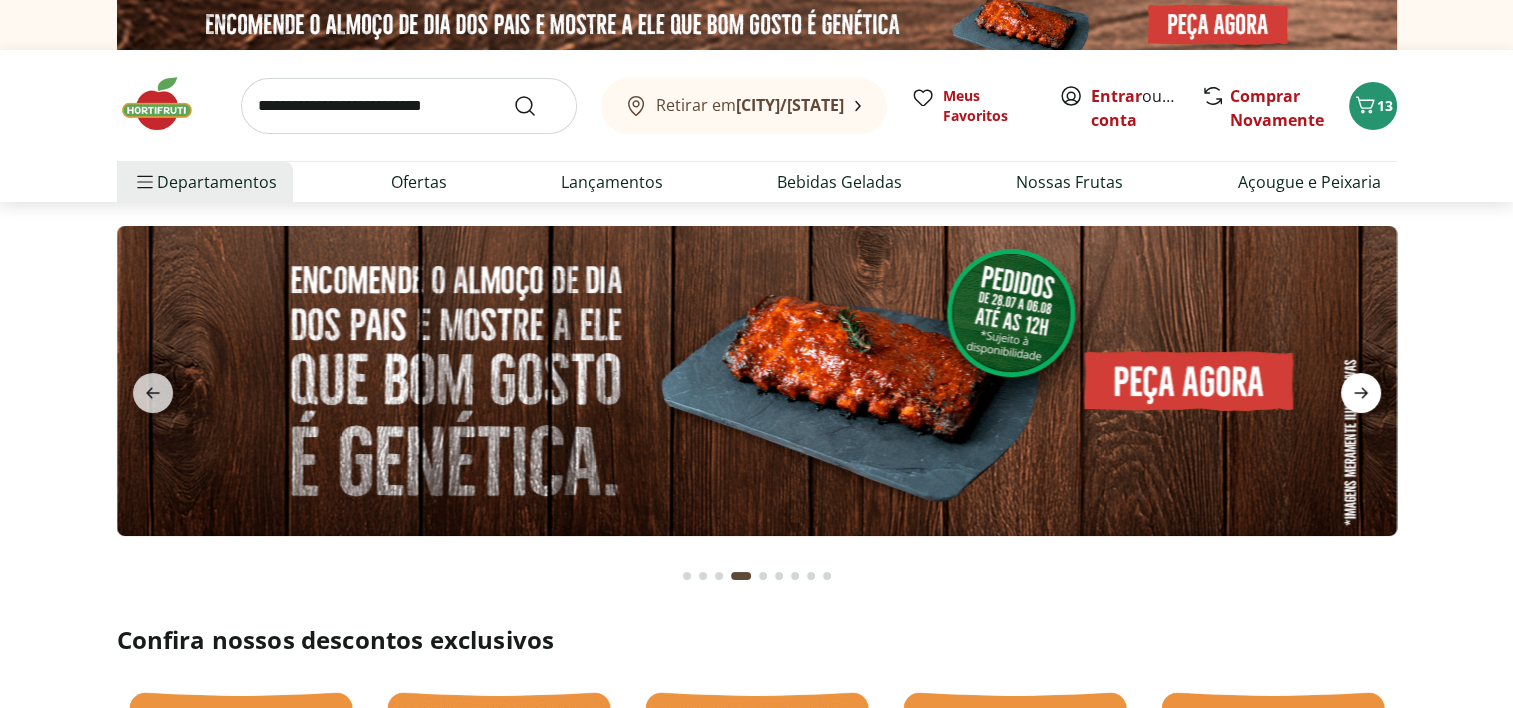 click 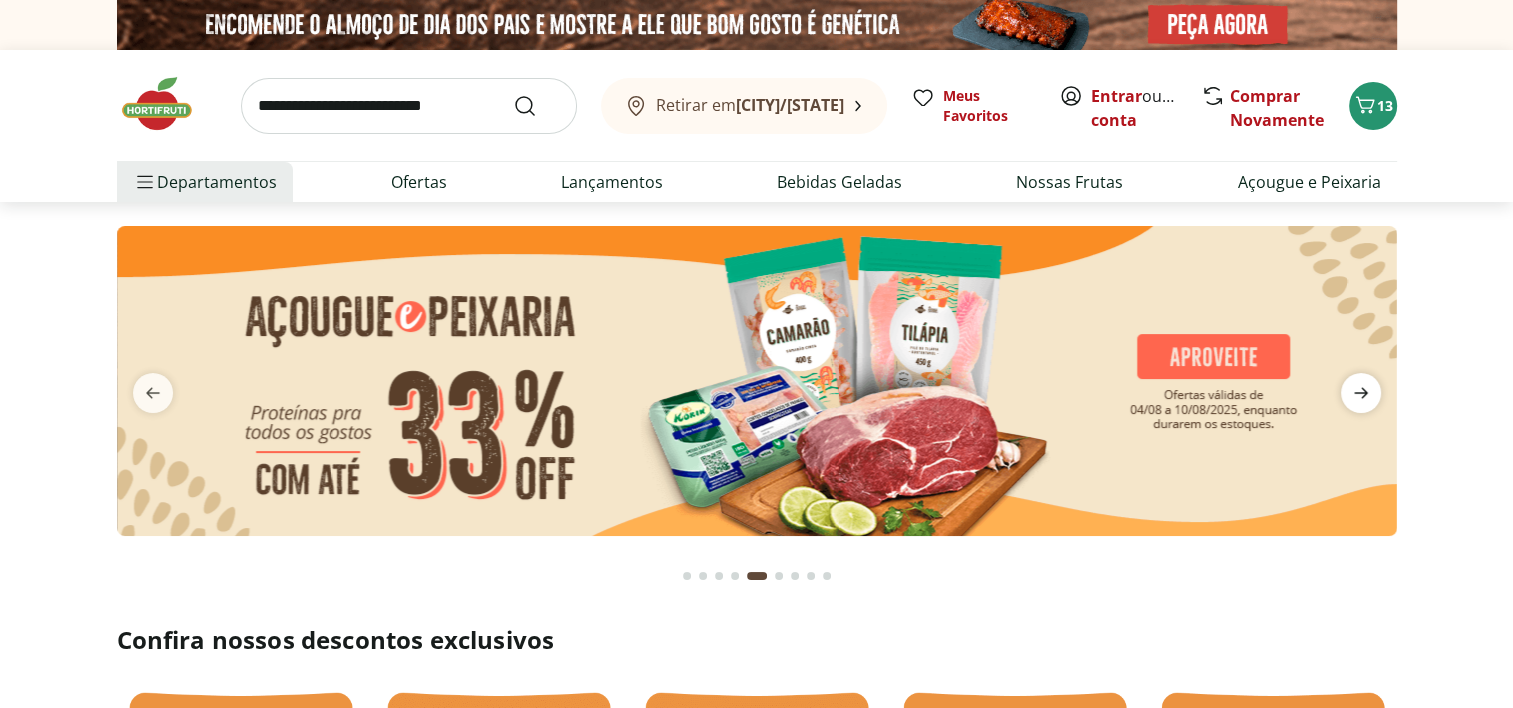 click 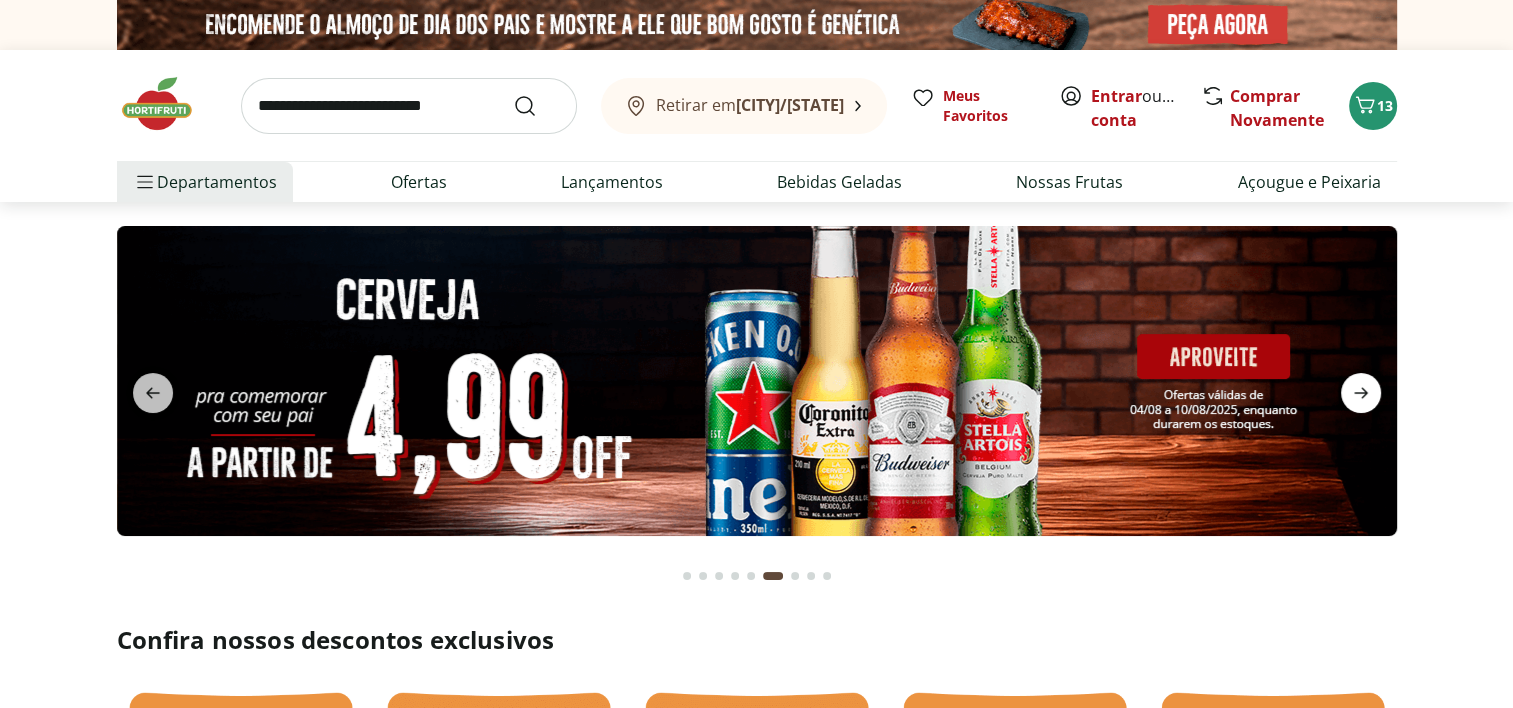 click 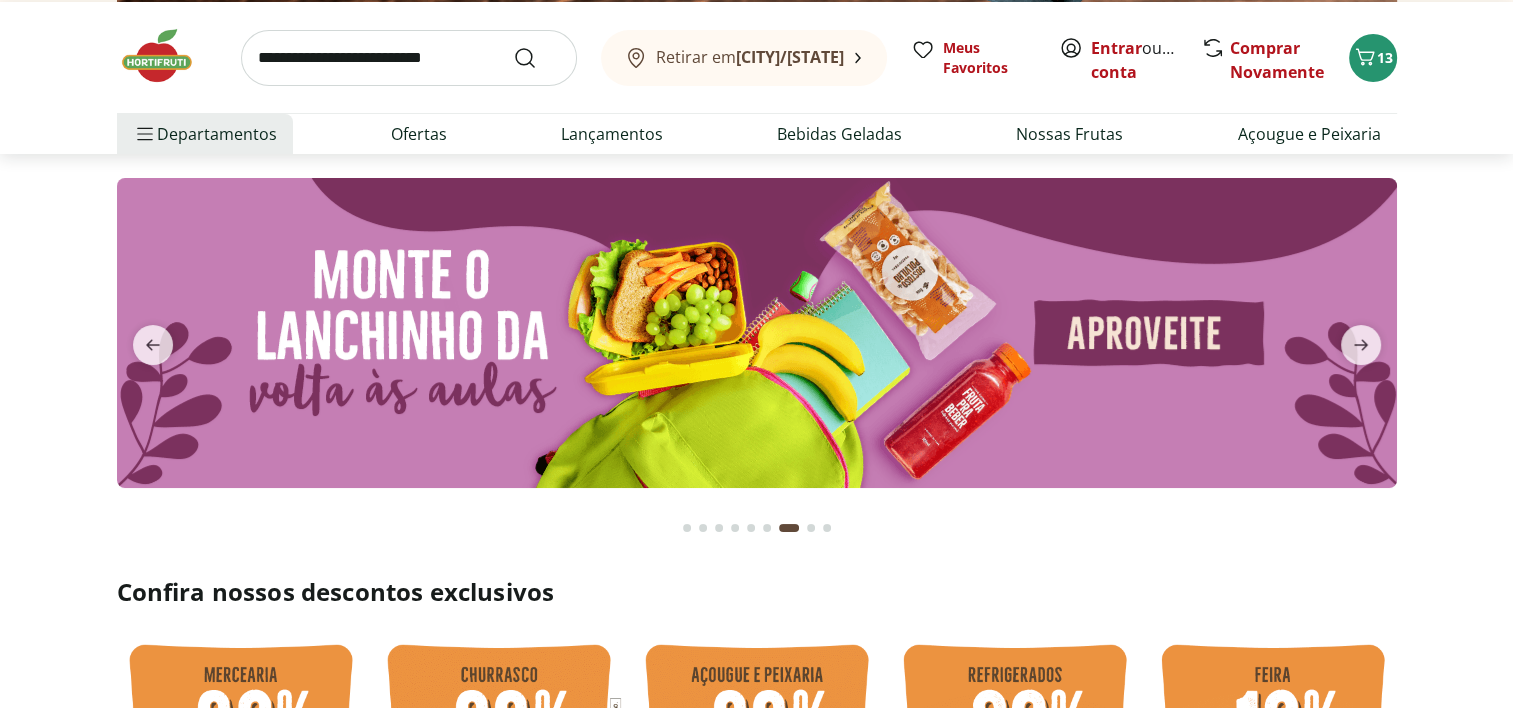 scroll, scrollTop: 0, scrollLeft: 0, axis: both 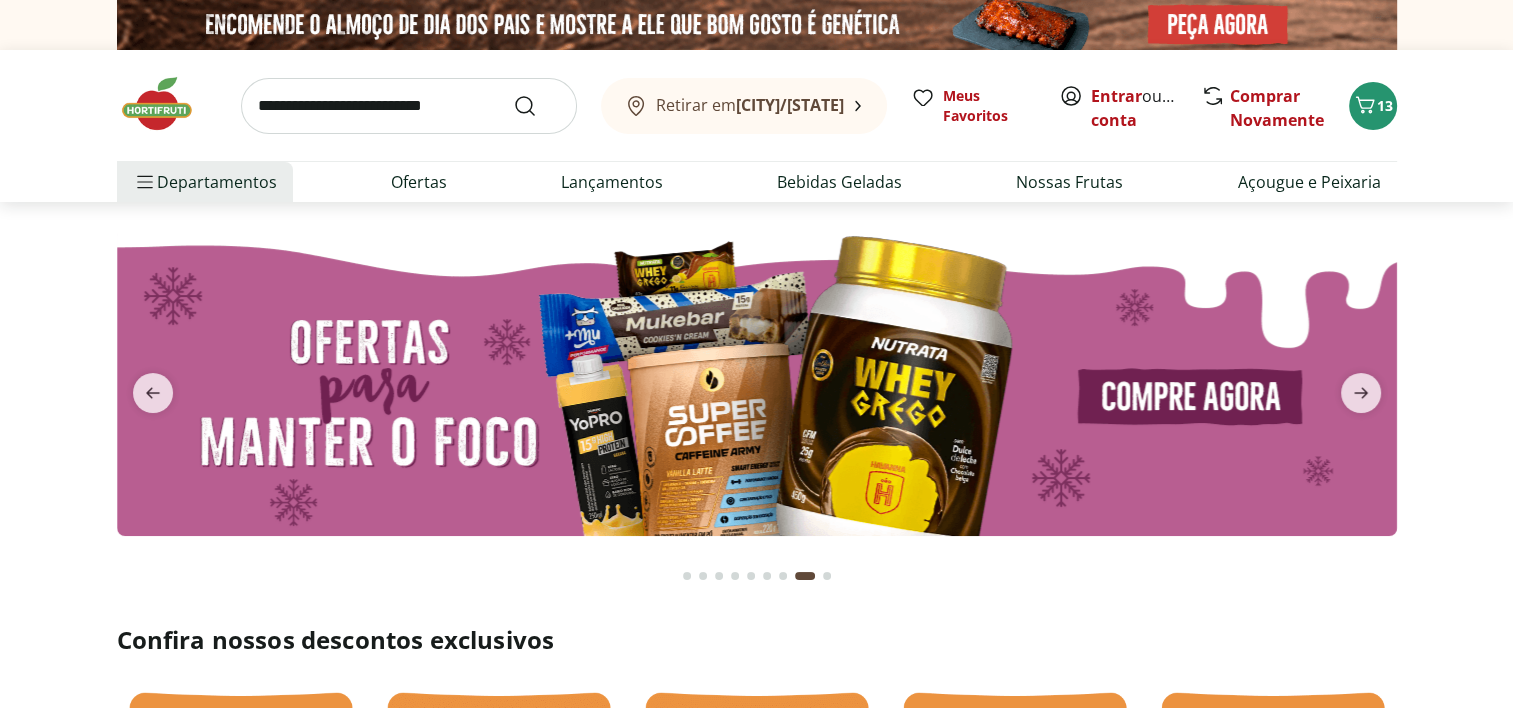 click at bounding box center [687, 576] 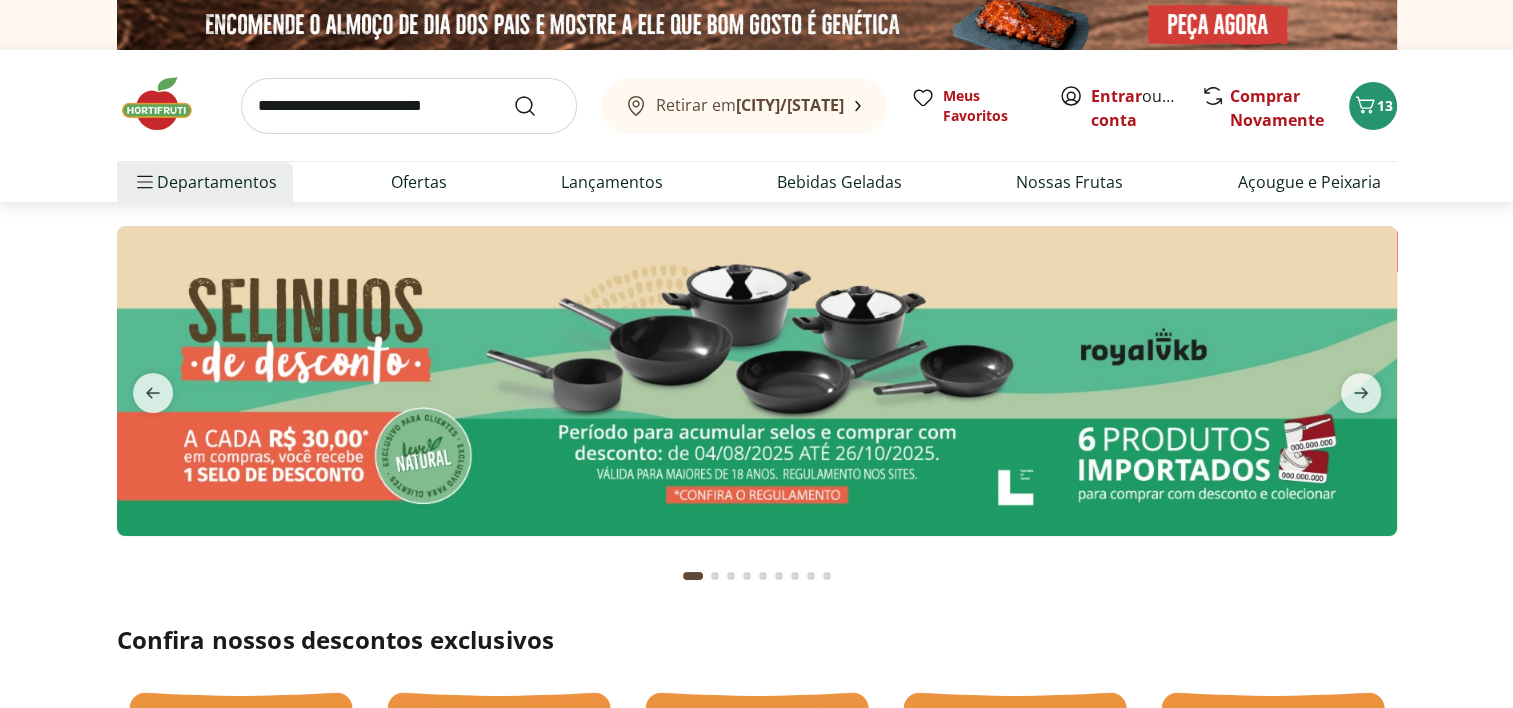 click at bounding box center [715, 576] 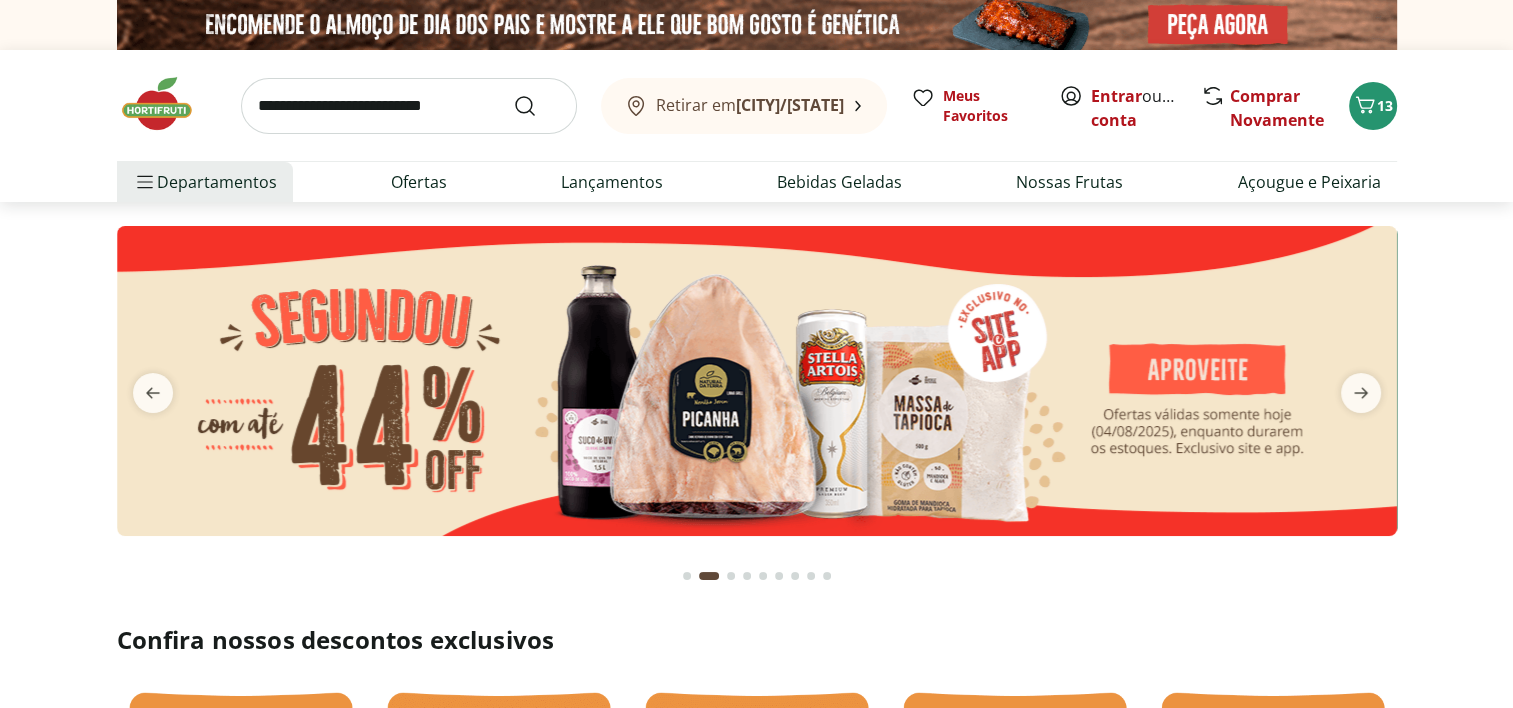 click at bounding box center [731, 576] 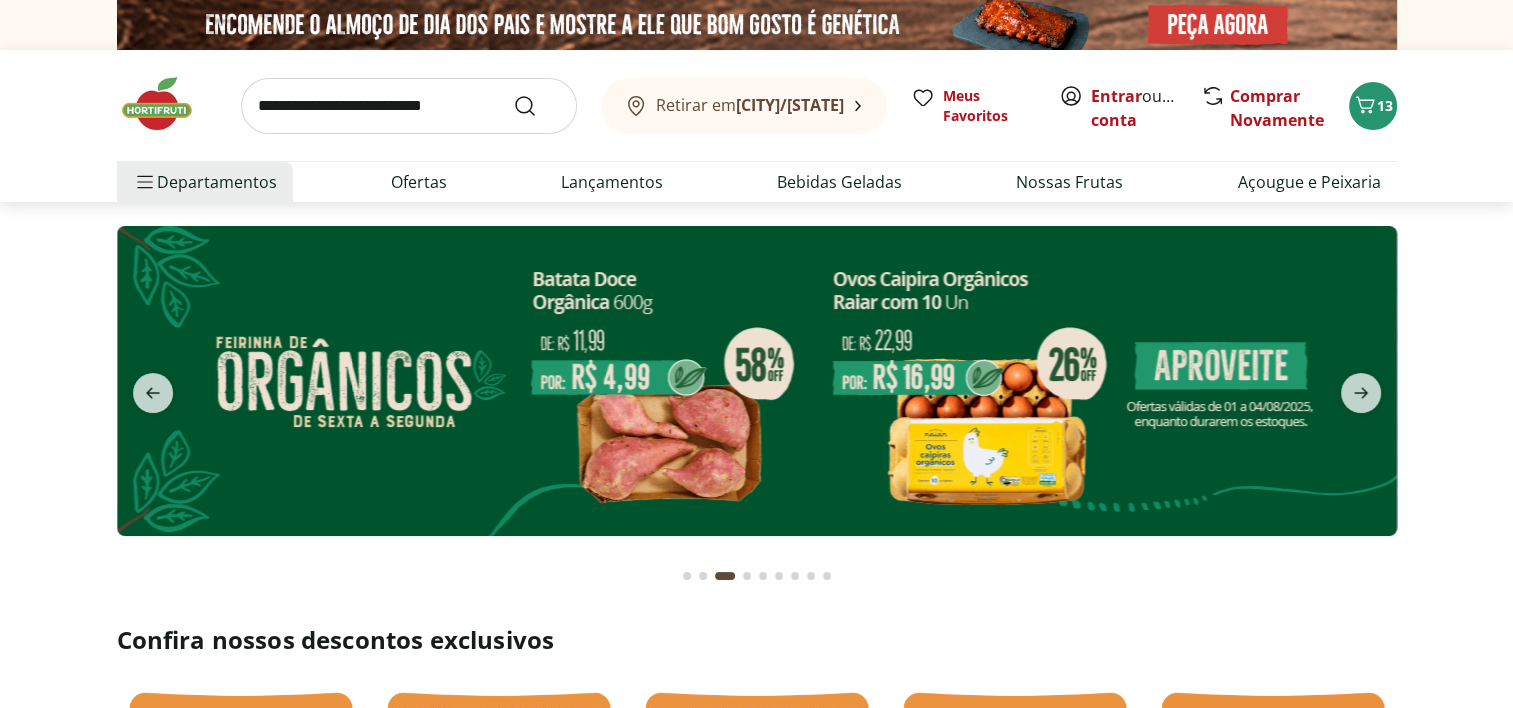 click at bounding box center [747, 576] 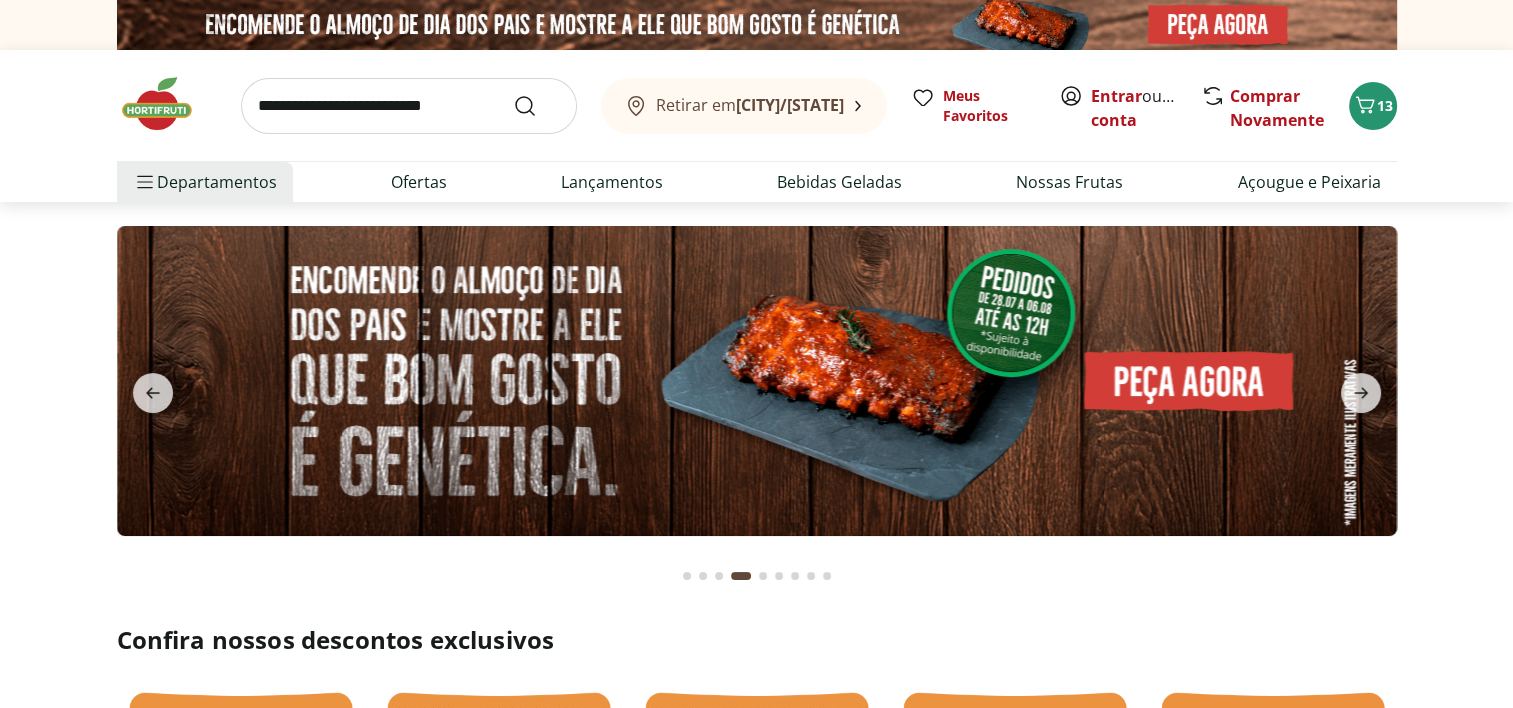 click at bounding box center [763, 576] 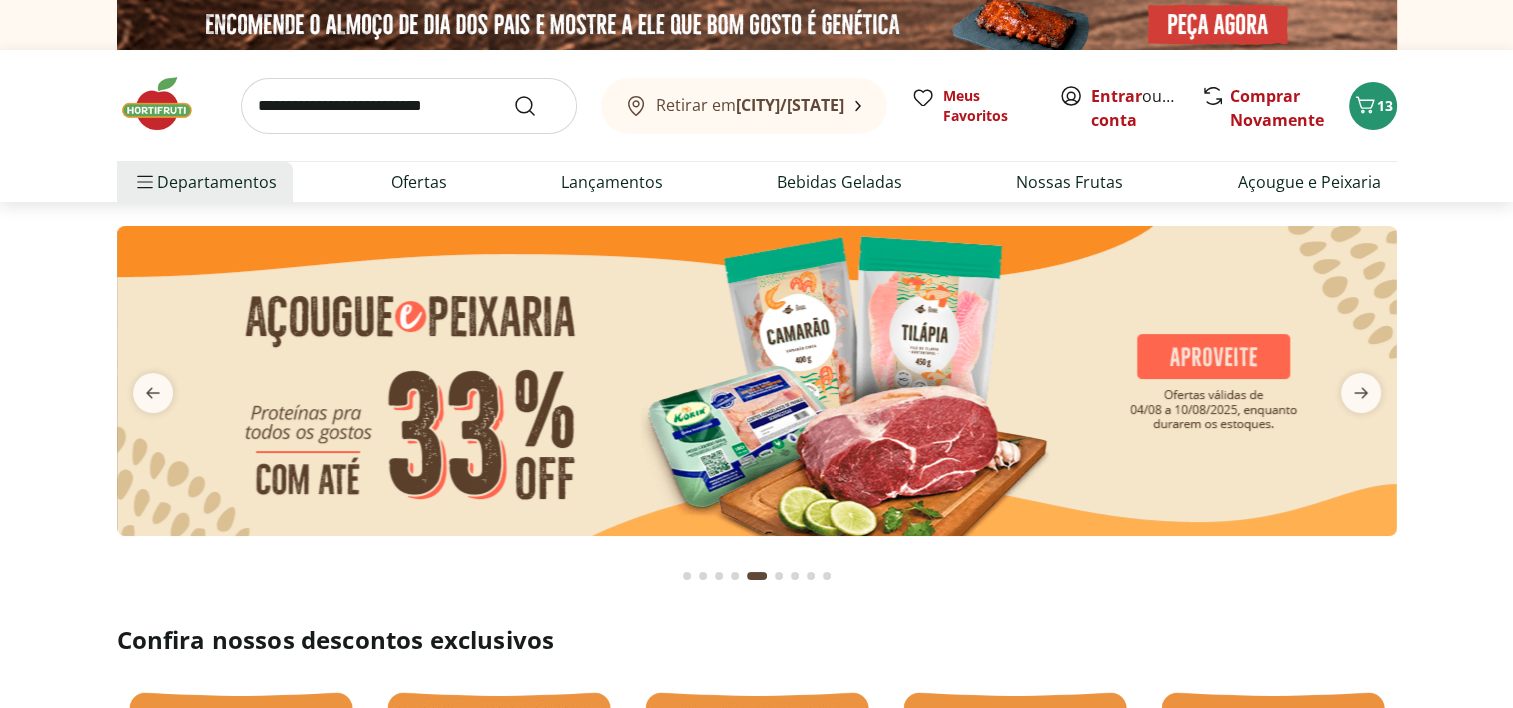click at bounding box center [779, 576] 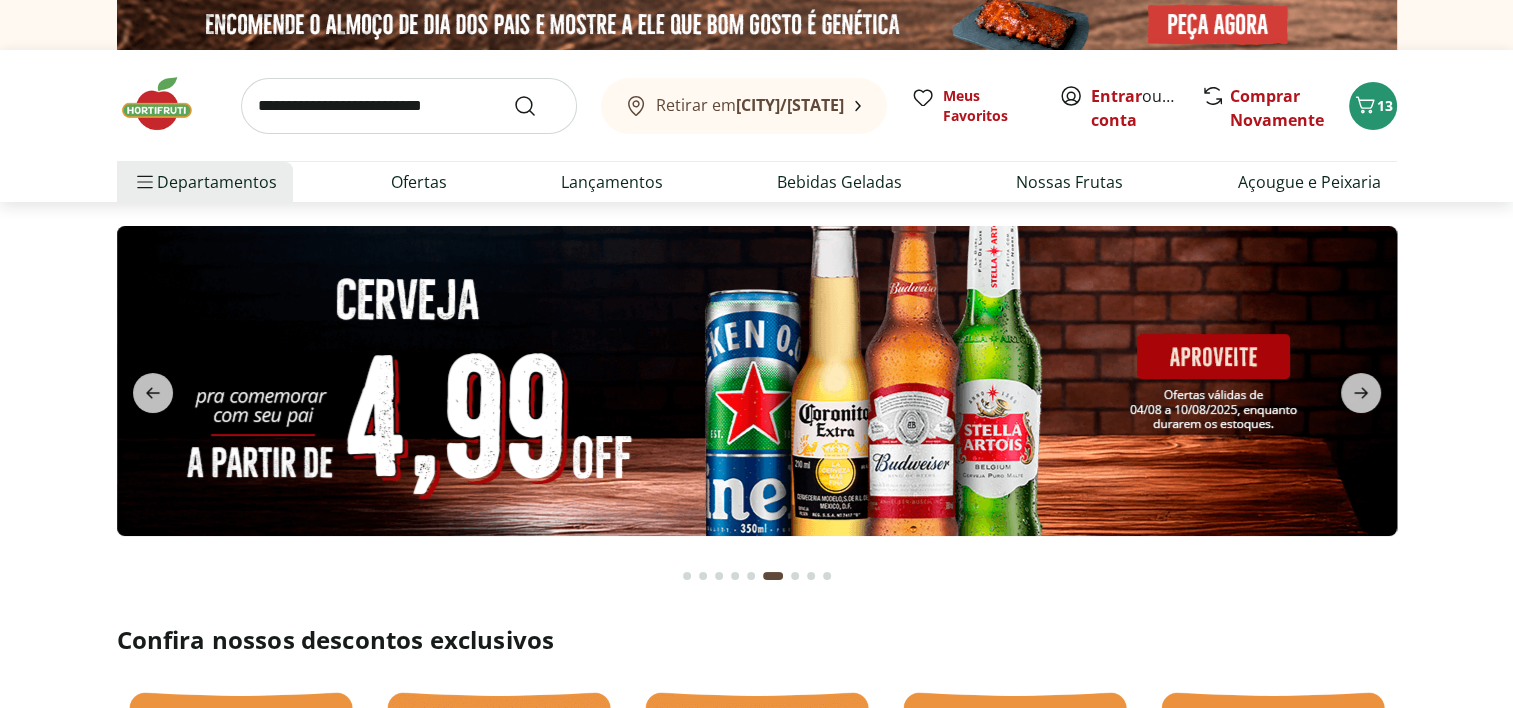 click at bounding box center (795, 576) 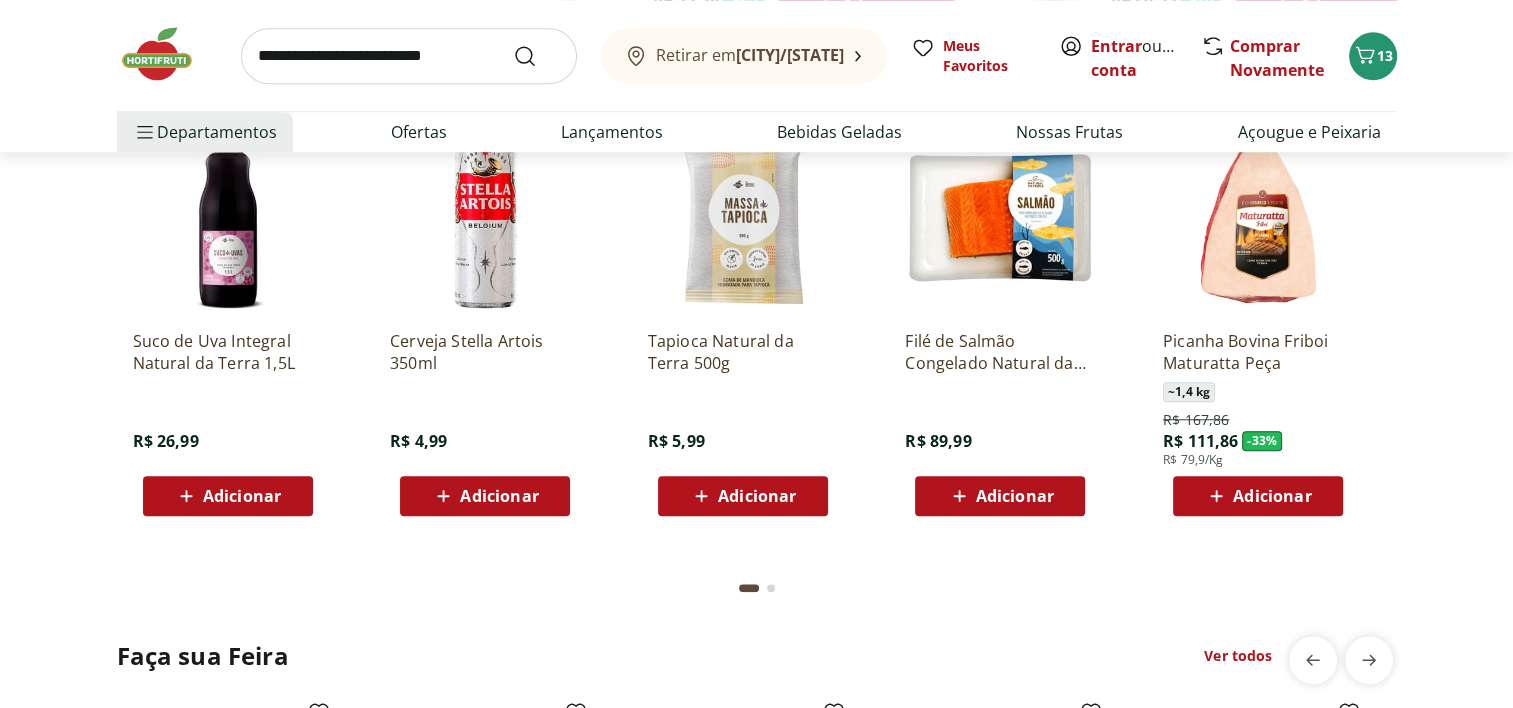 scroll, scrollTop: 1300, scrollLeft: 0, axis: vertical 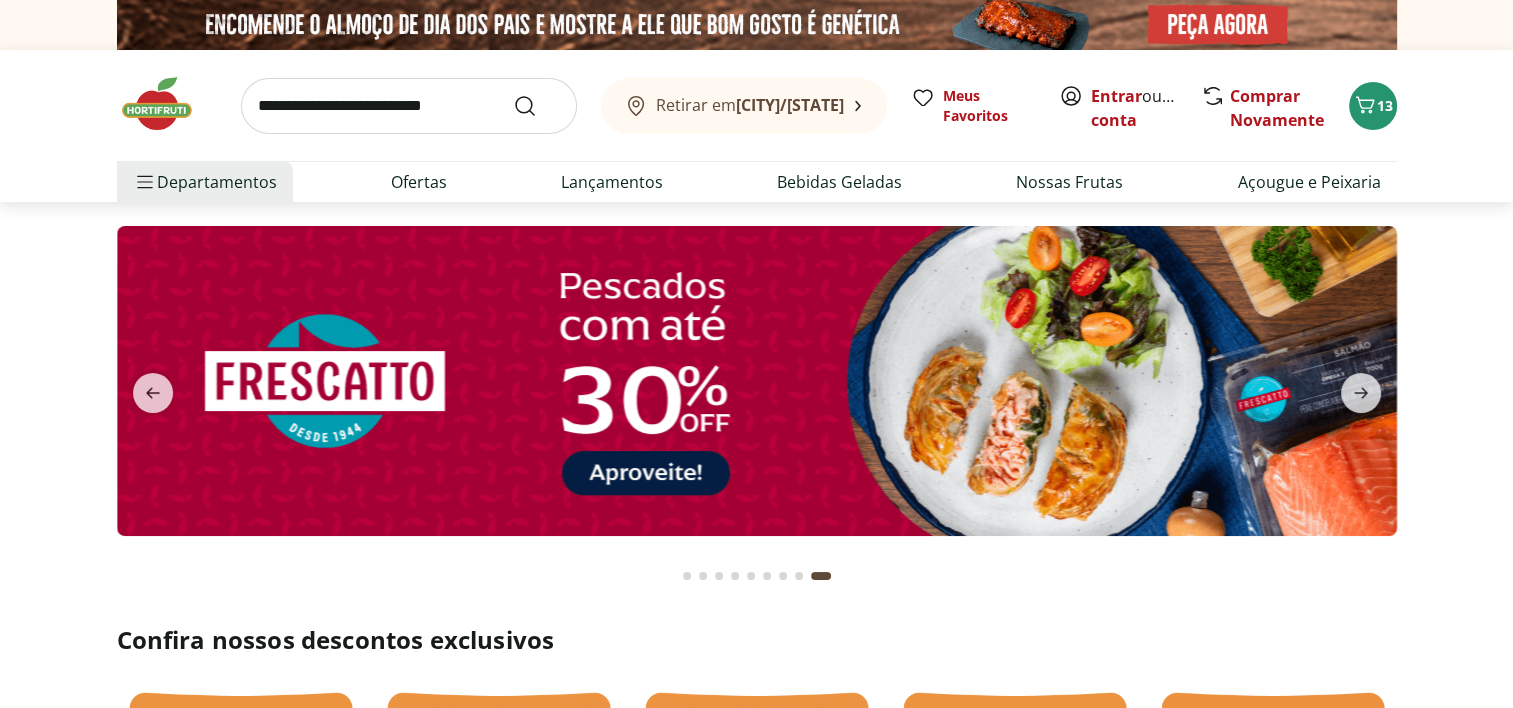 click at bounding box center [167, 104] 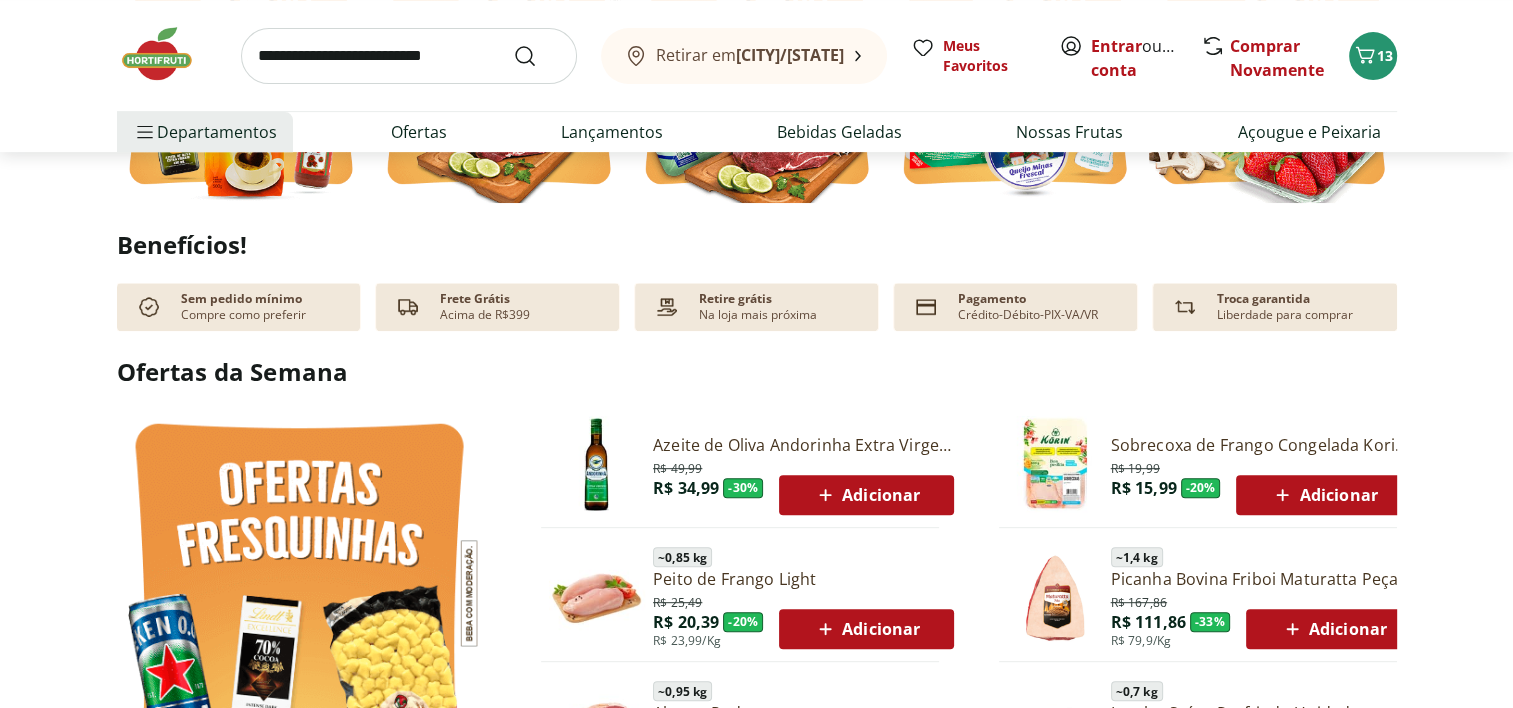 scroll, scrollTop: 800, scrollLeft: 0, axis: vertical 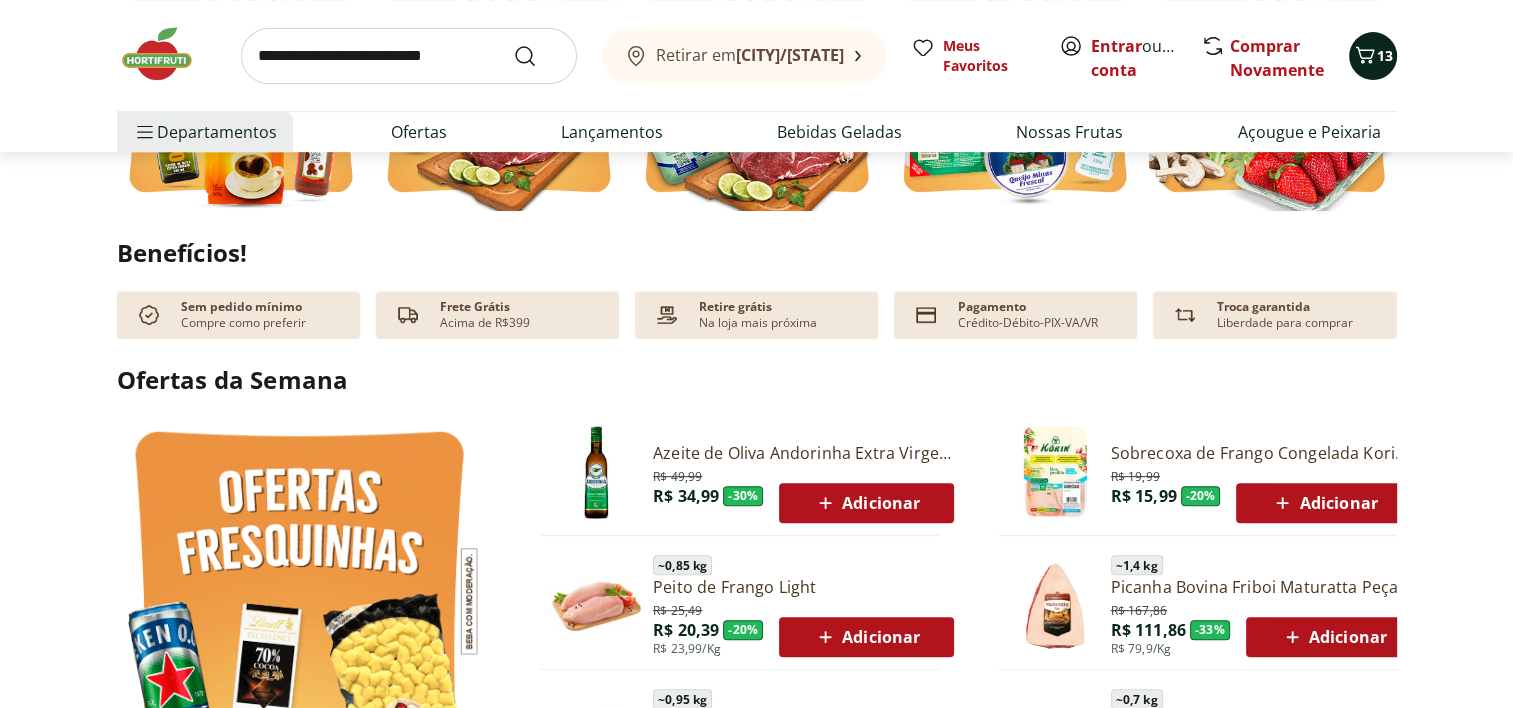 click 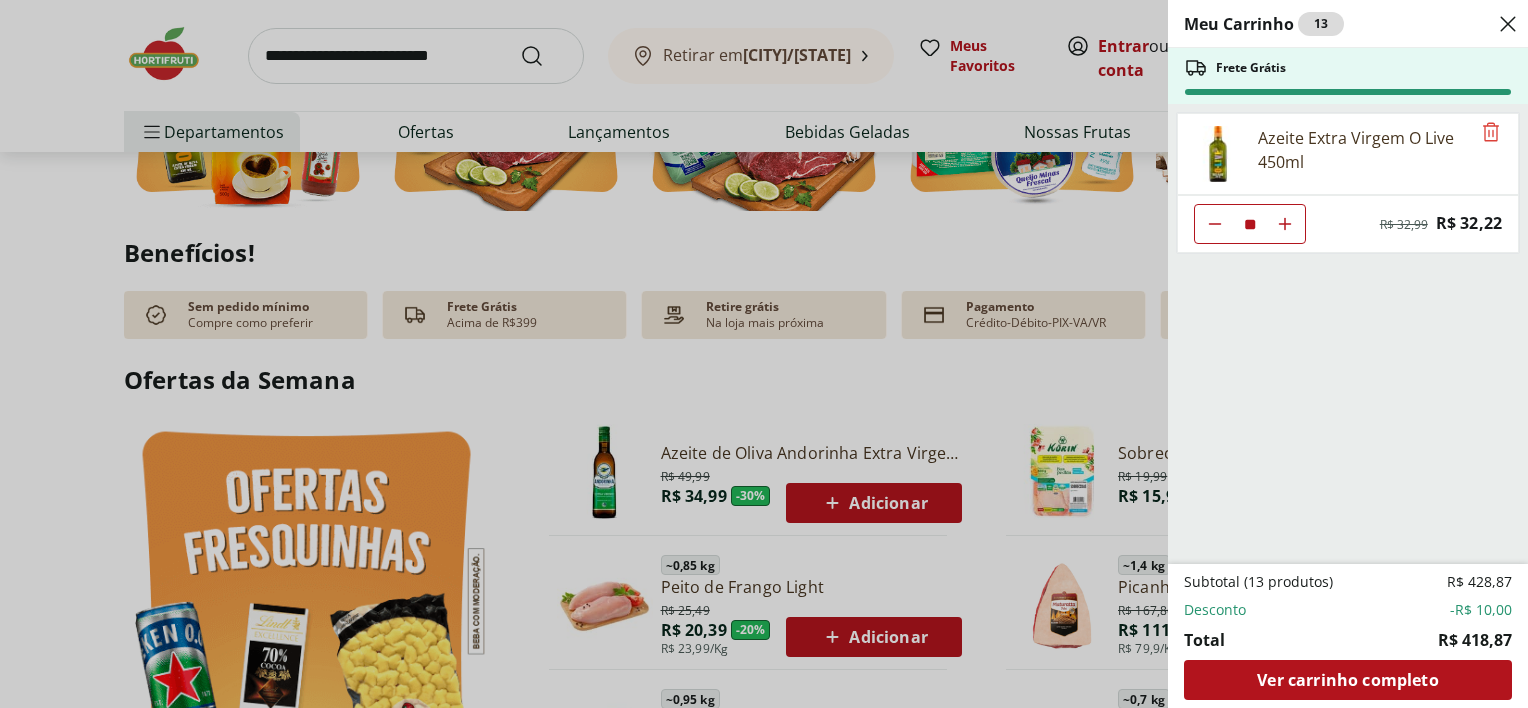 click on "**" at bounding box center [1250, 224] 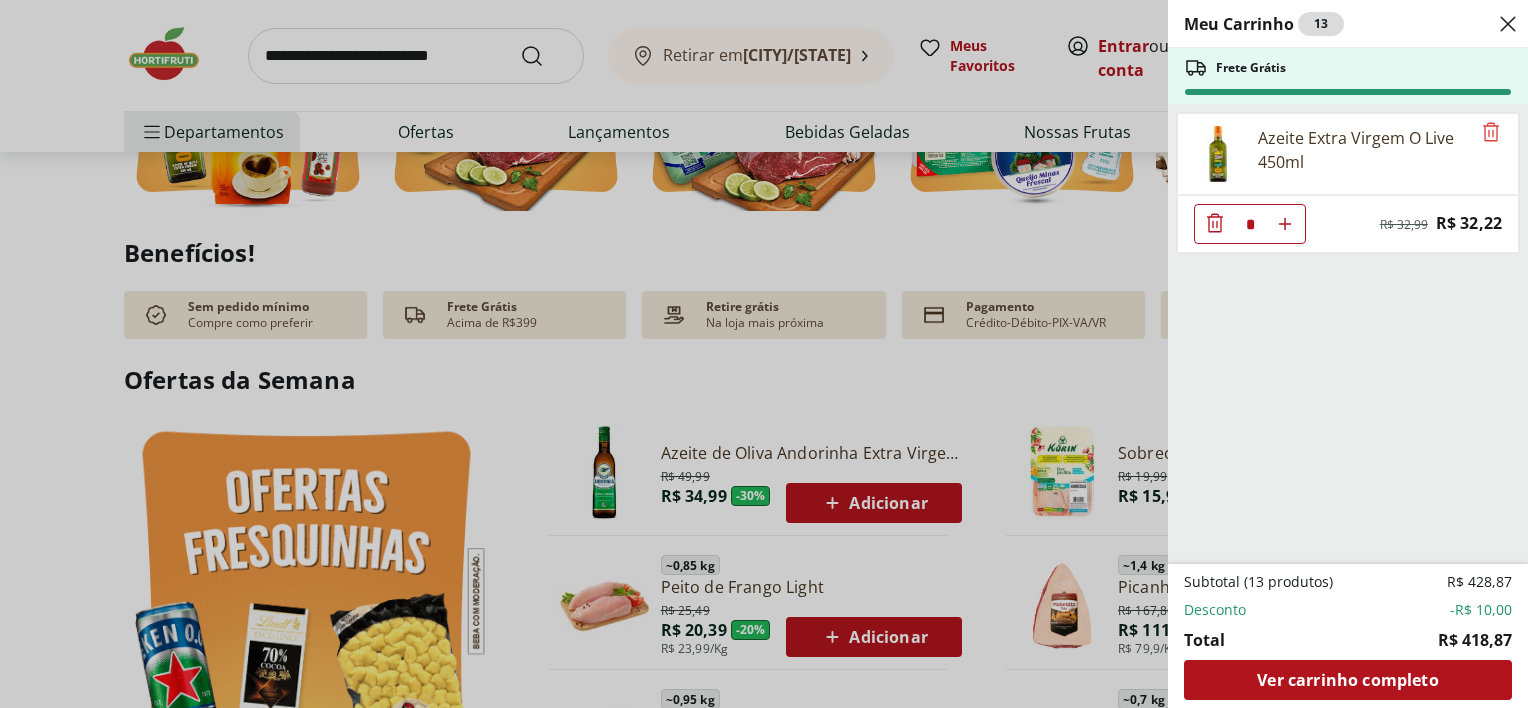 type on "*" 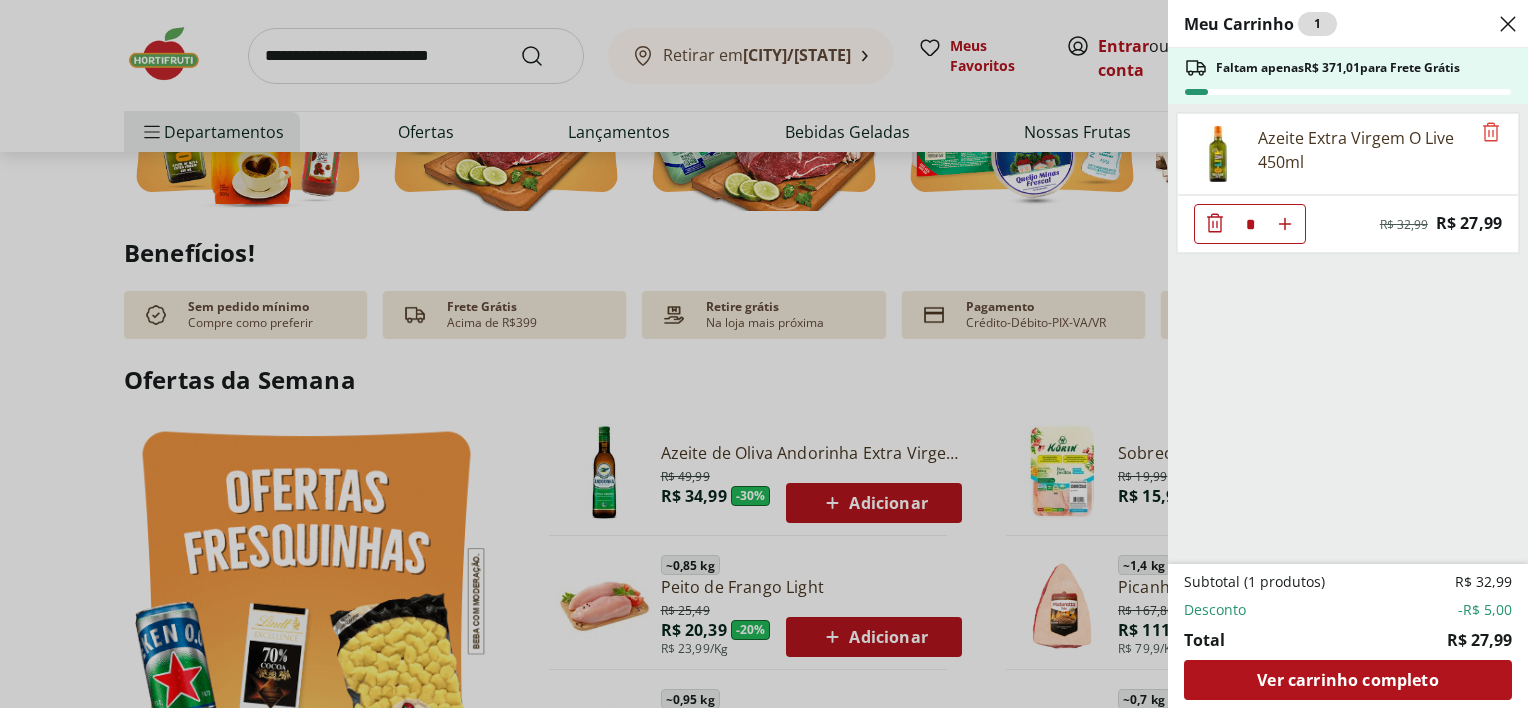 click 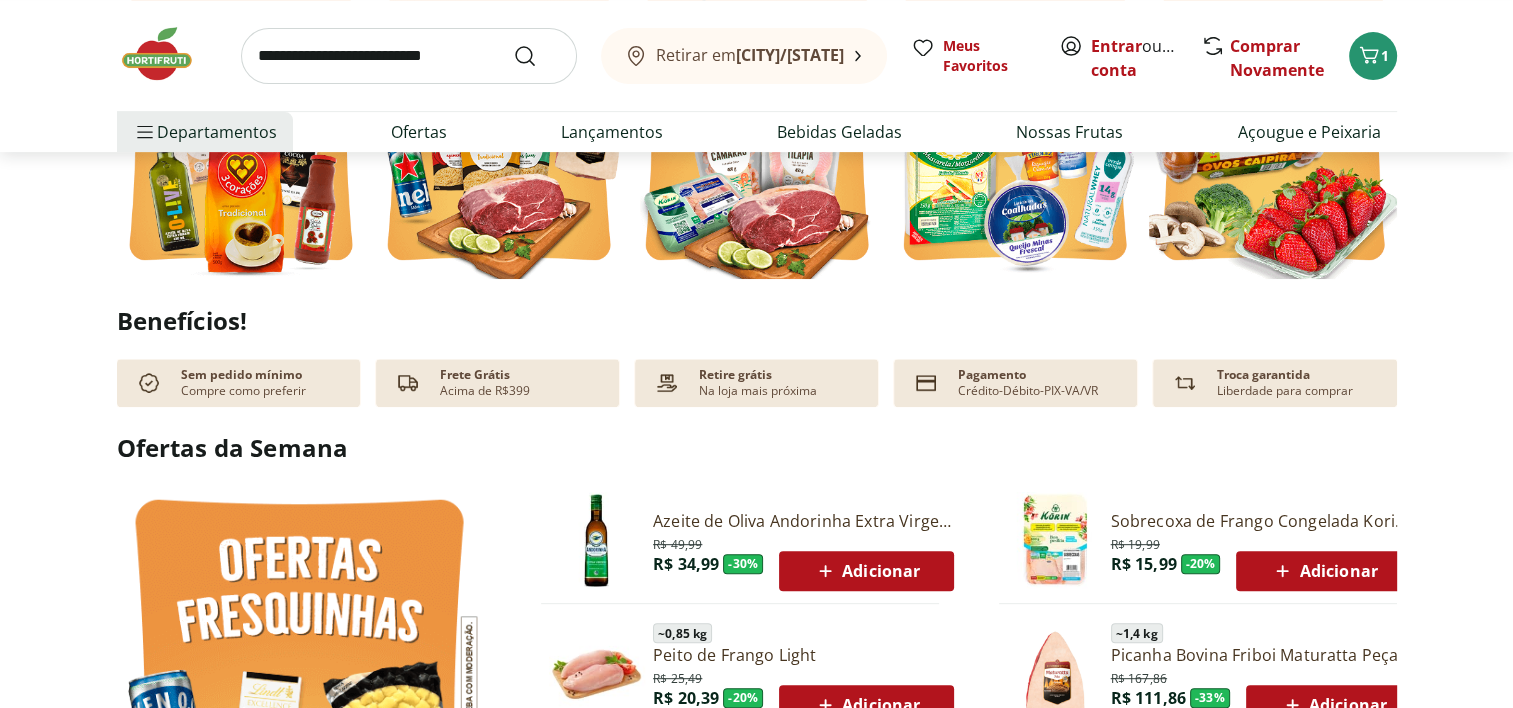 scroll, scrollTop: 500, scrollLeft: 0, axis: vertical 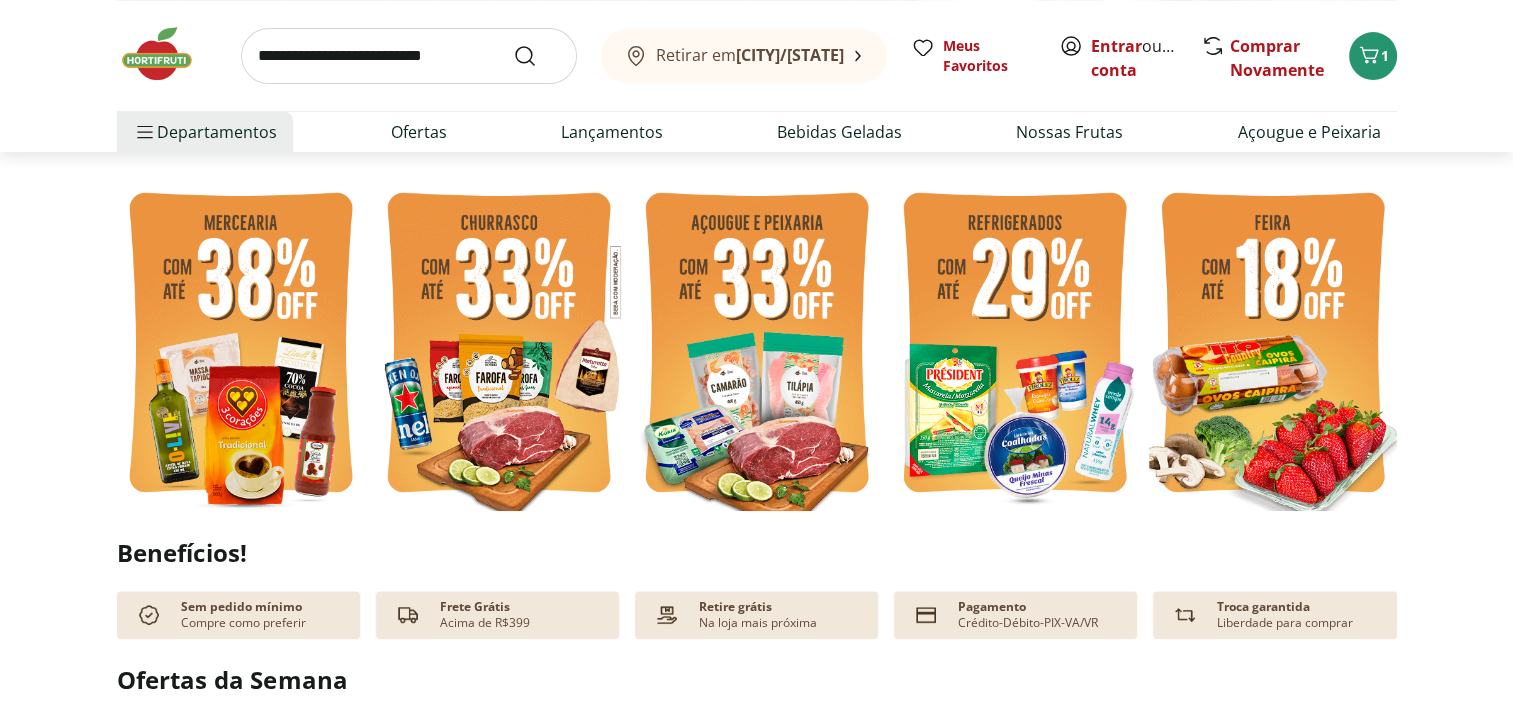 click at bounding box center [167, 54] 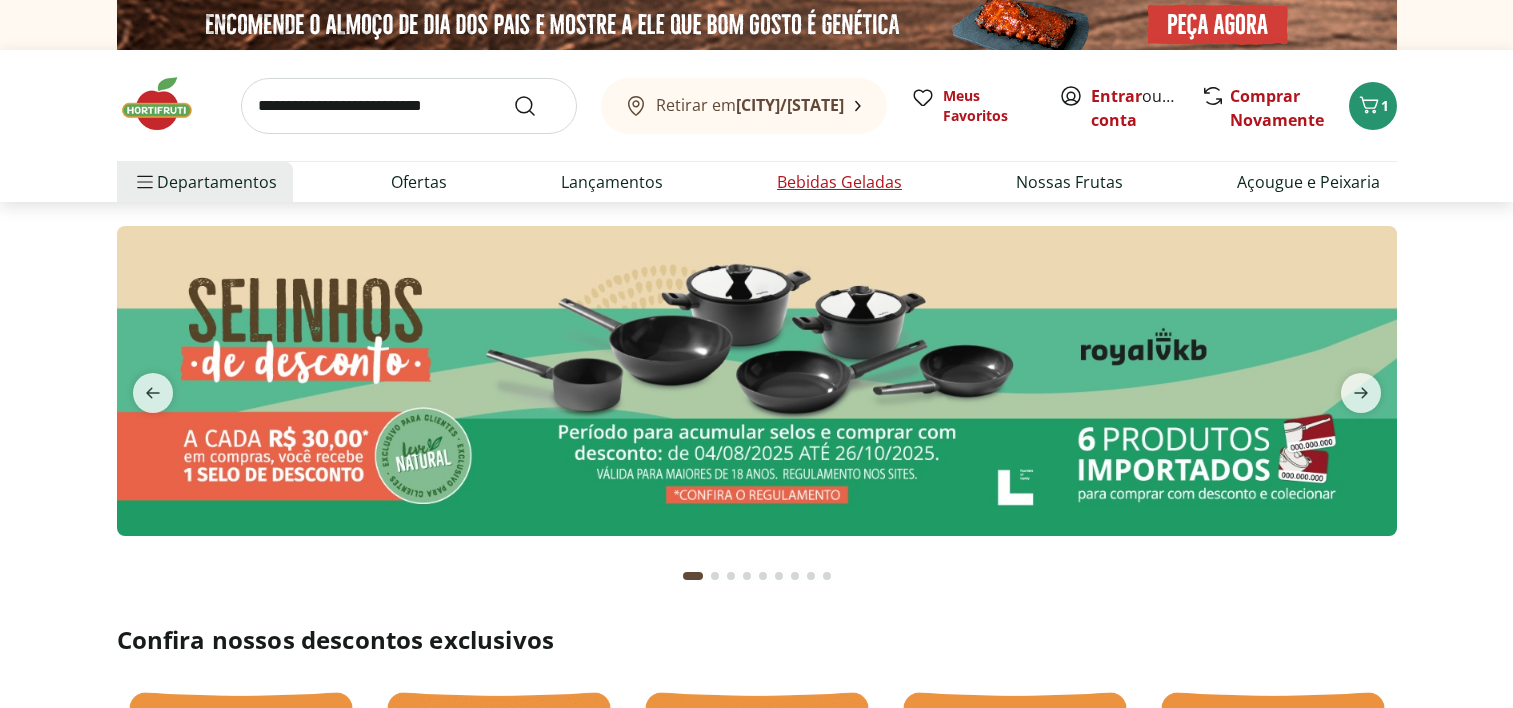 scroll, scrollTop: 0, scrollLeft: 0, axis: both 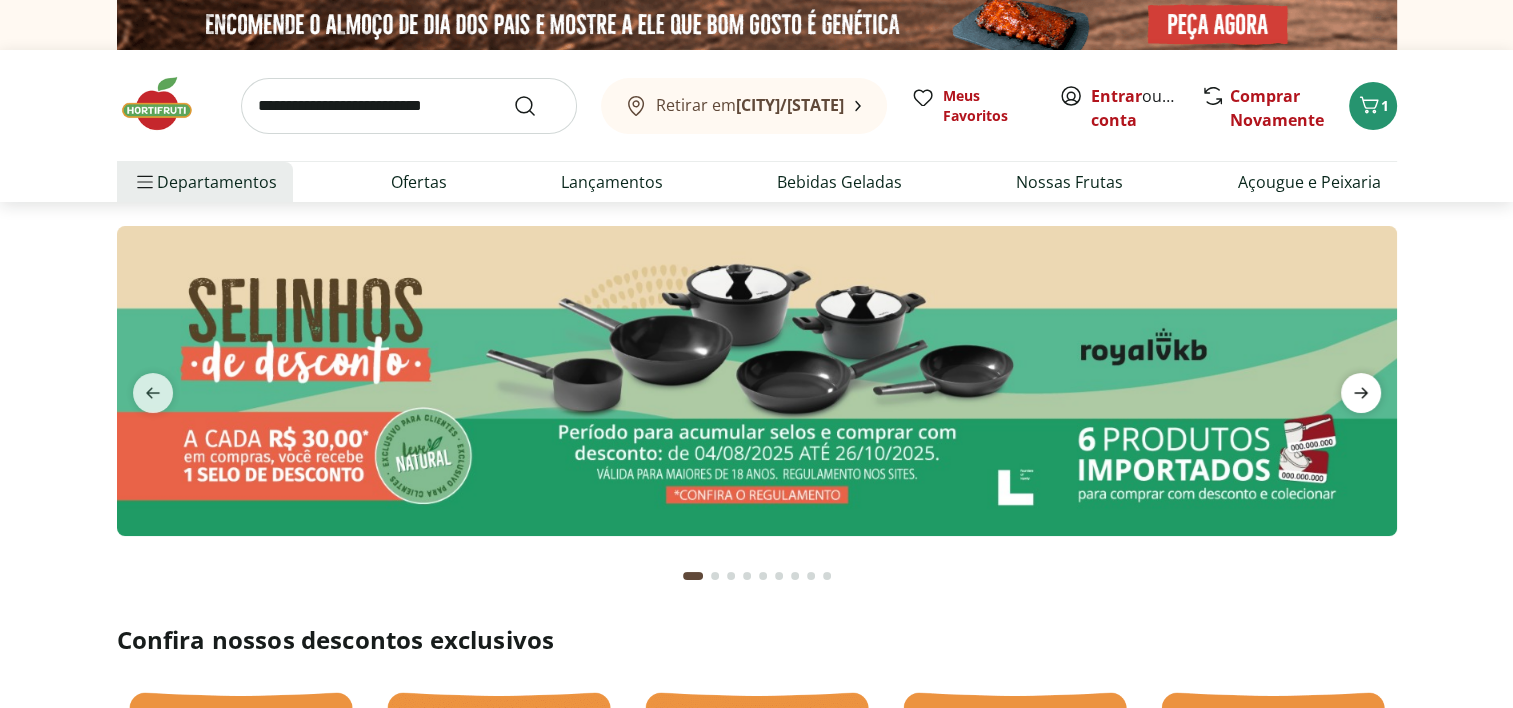 click 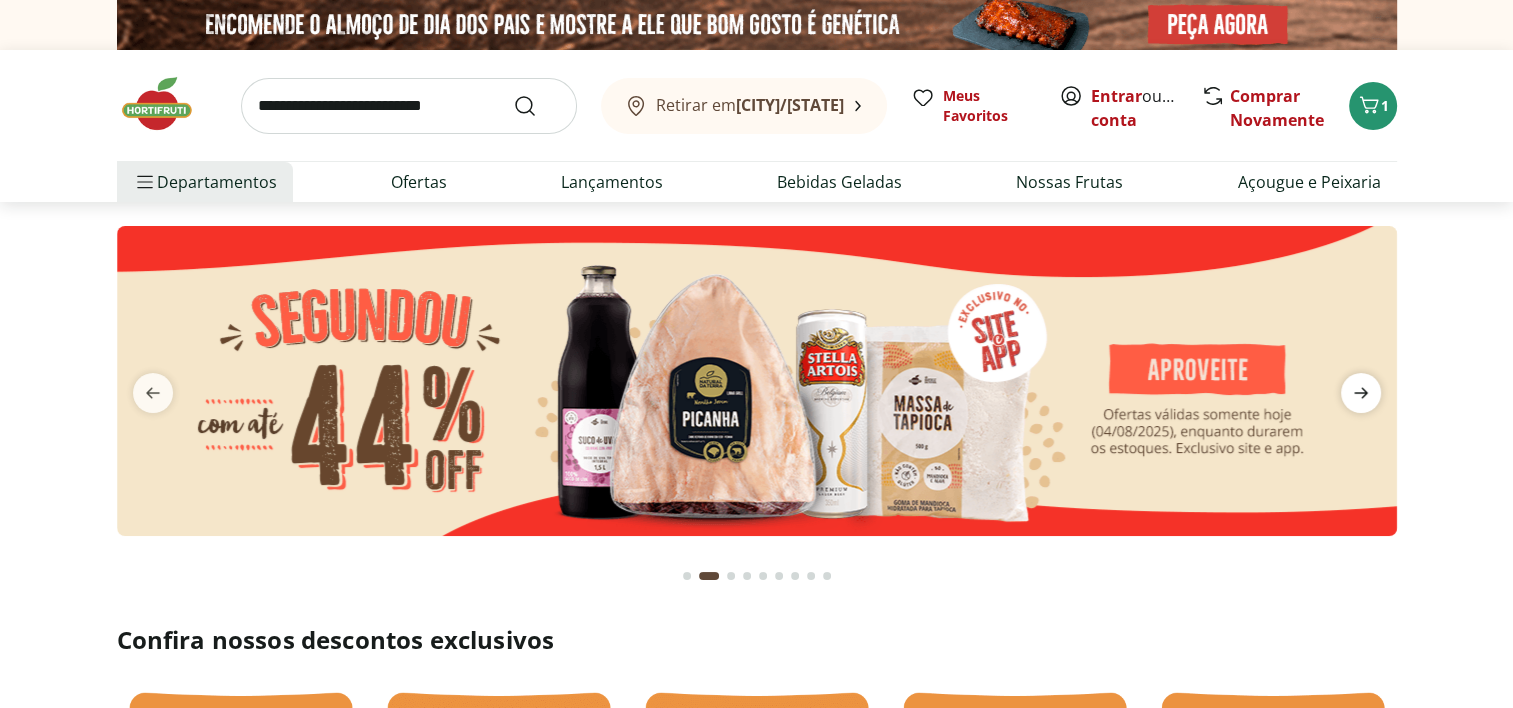 click 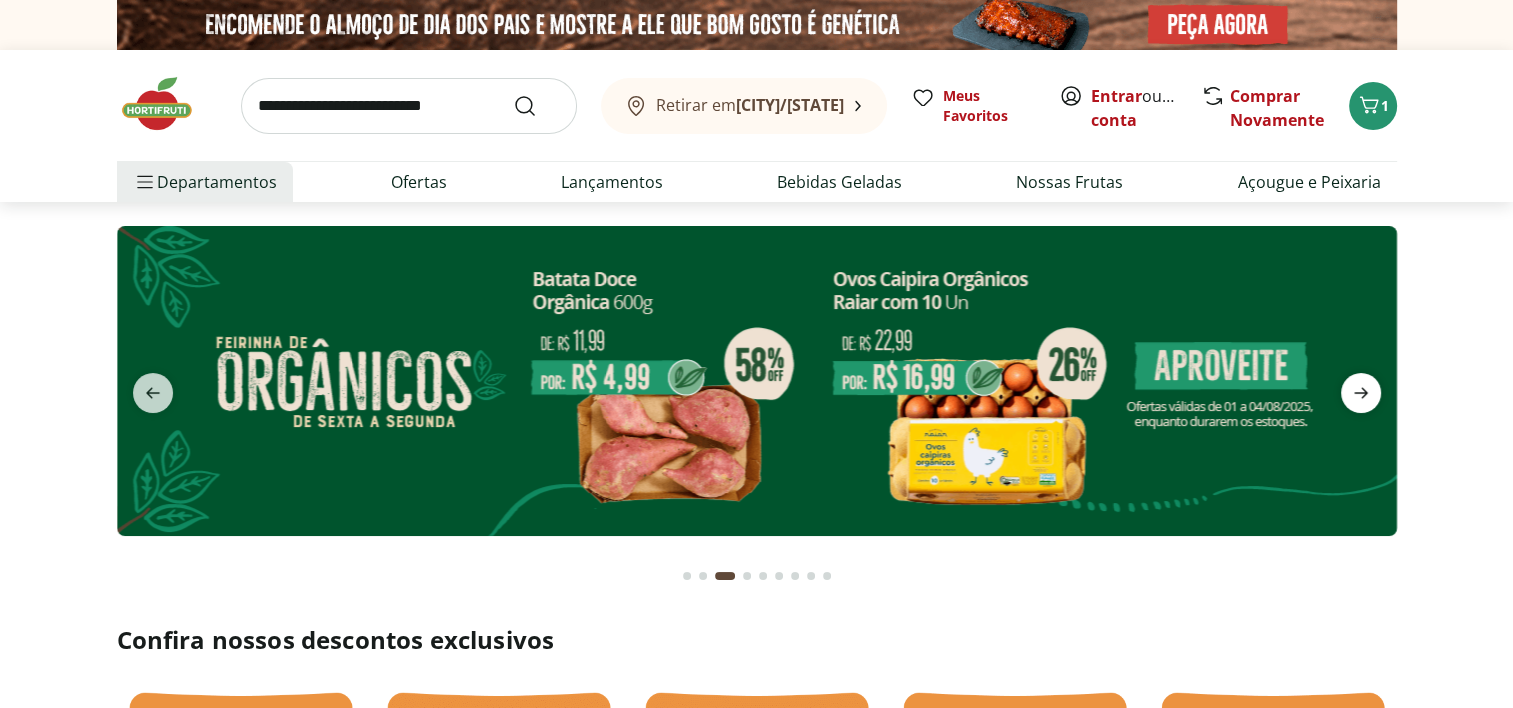 click 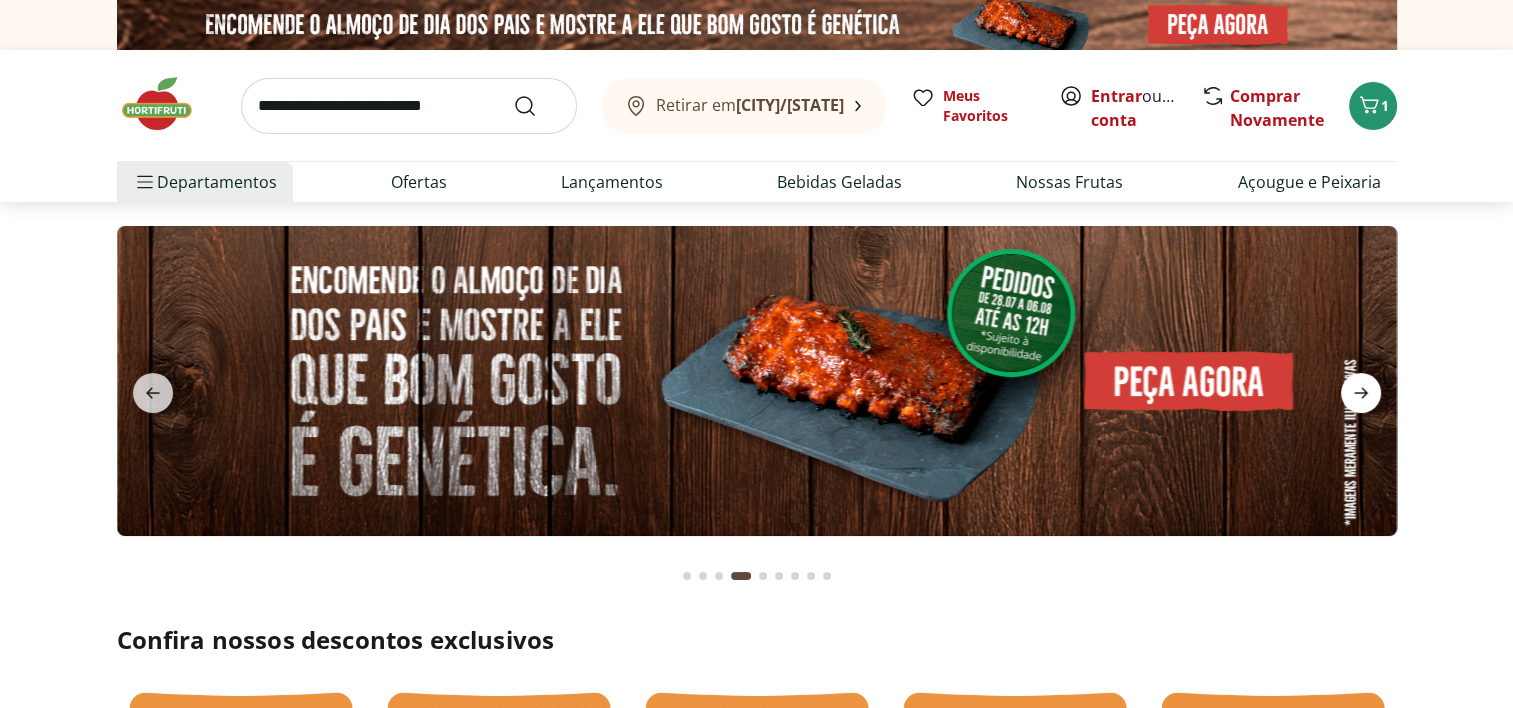 click 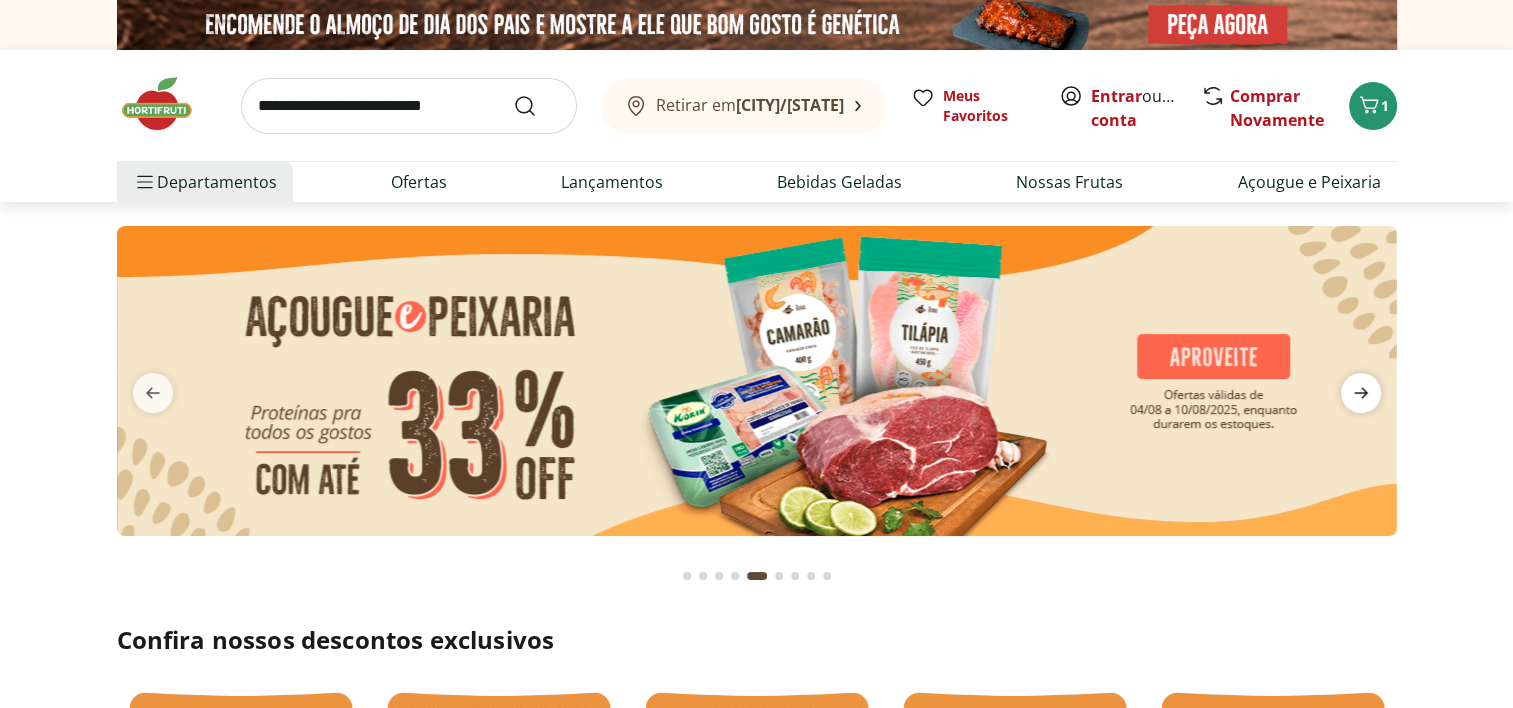 click 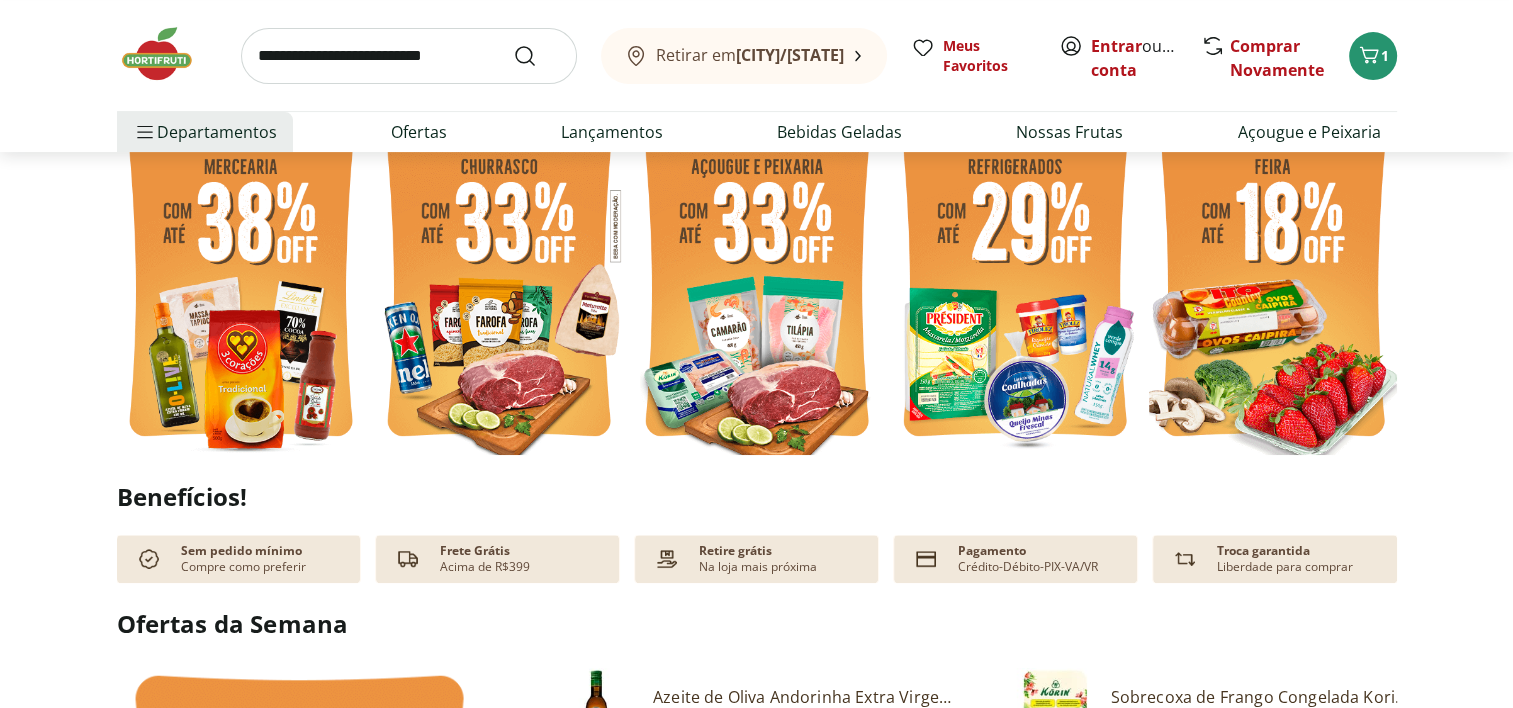 scroll, scrollTop: 600, scrollLeft: 0, axis: vertical 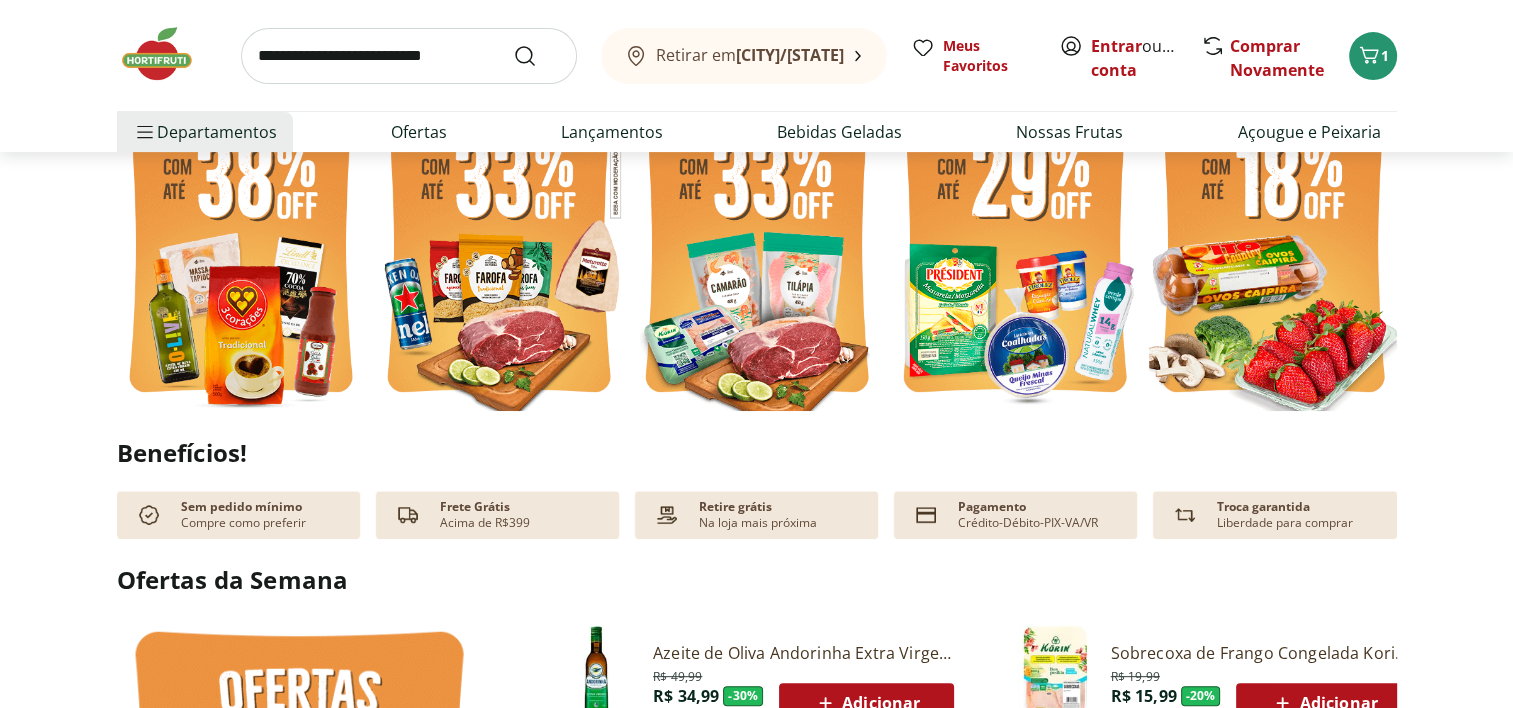 click at bounding box center [241, 245] 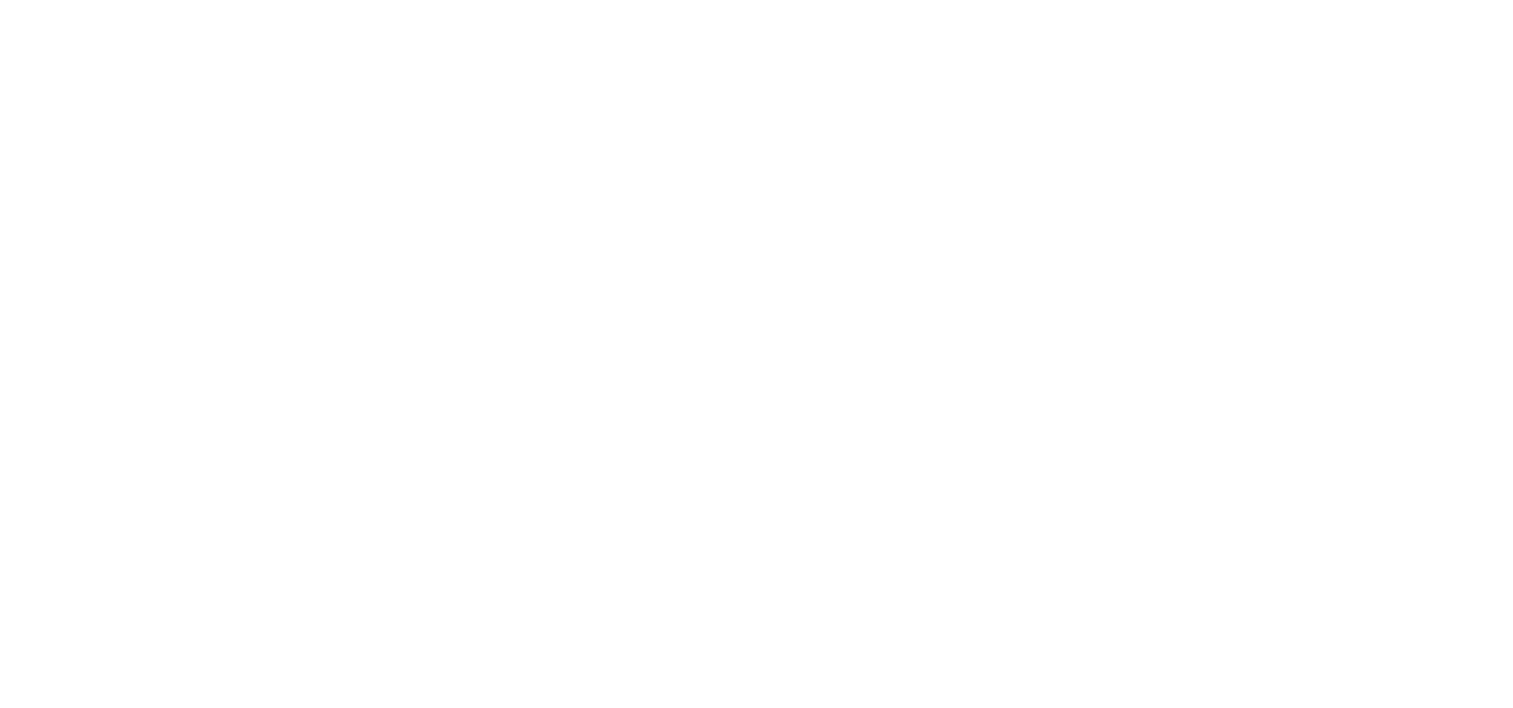 scroll, scrollTop: 0, scrollLeft: 0, axis: both 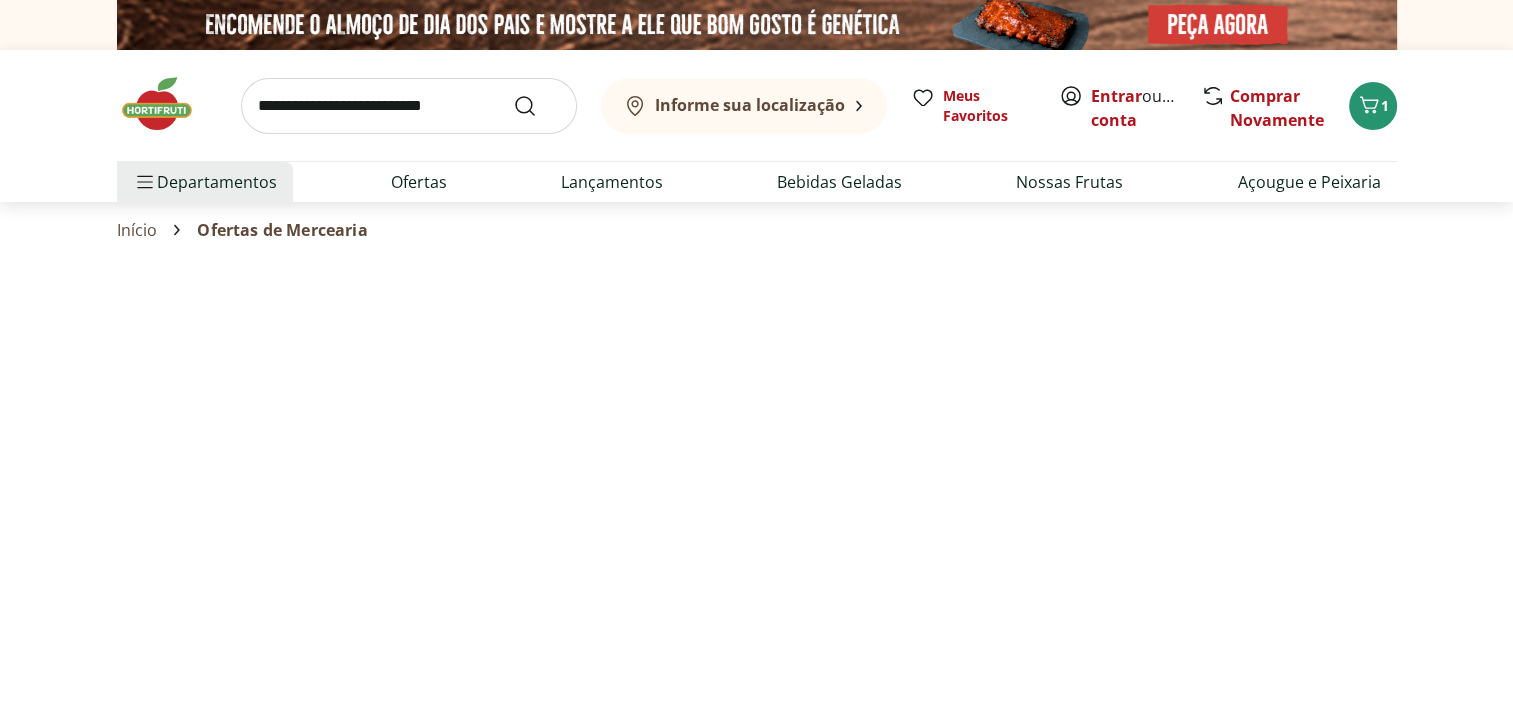 select on "**********" 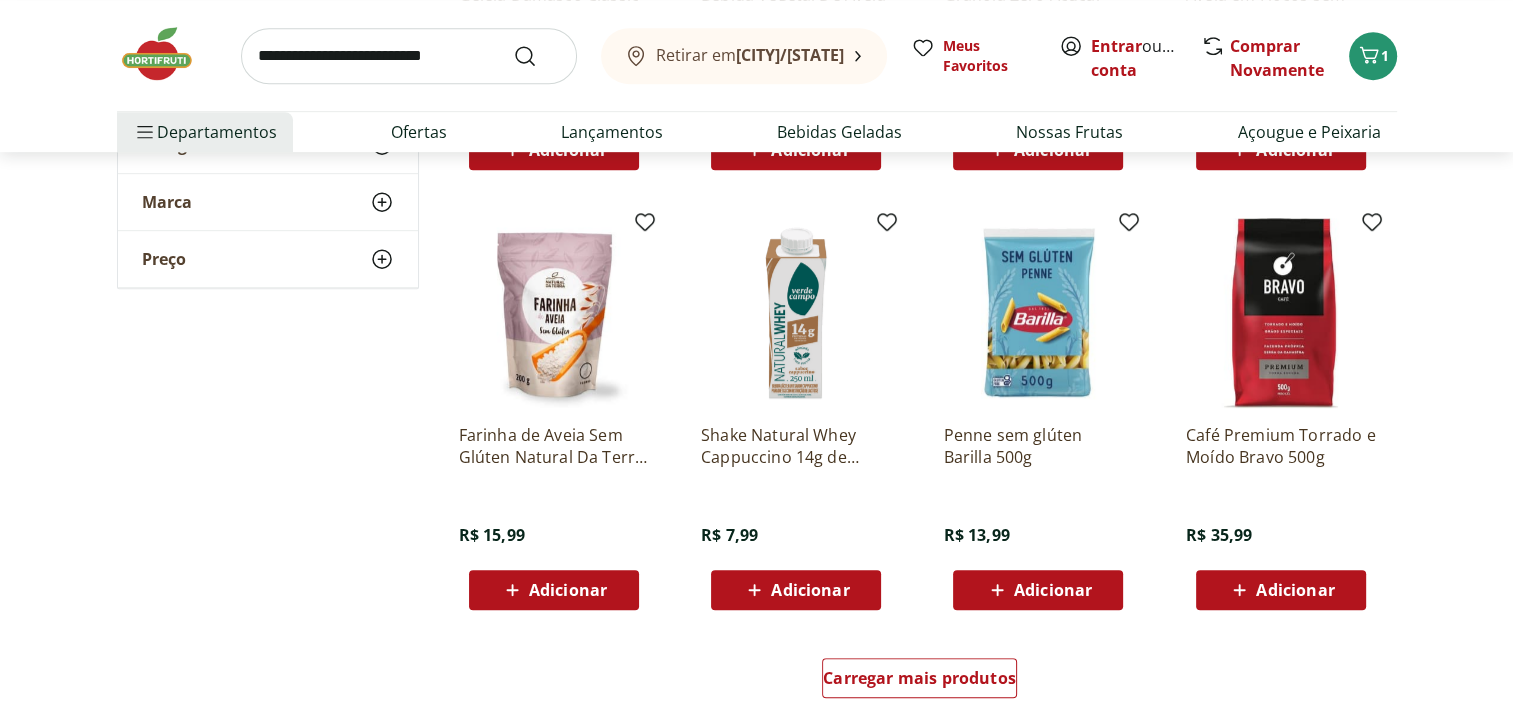 scroll, scrollTop: 1100, scrollLeft: 0, axis: vertical 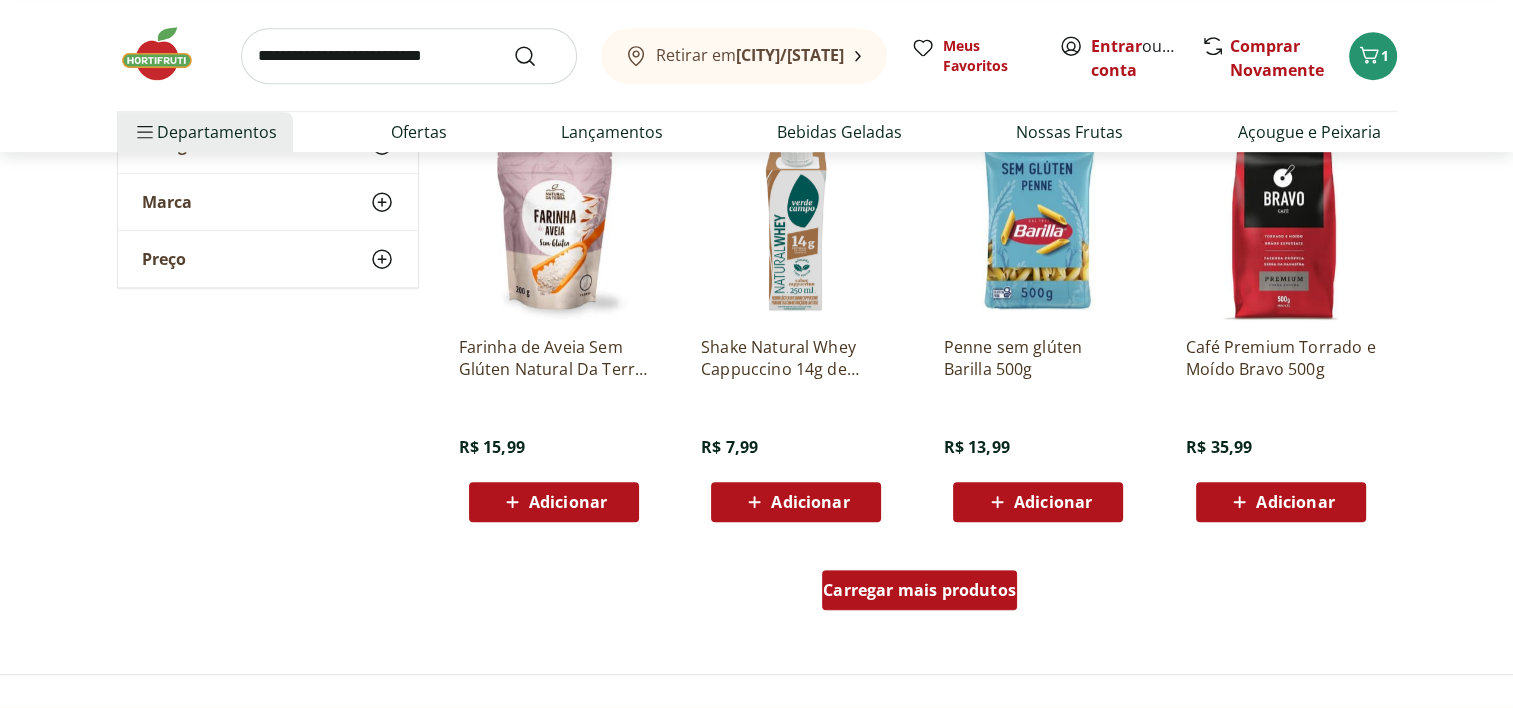 click on "Carregar mais produtos" at bounding box center [919, 590] 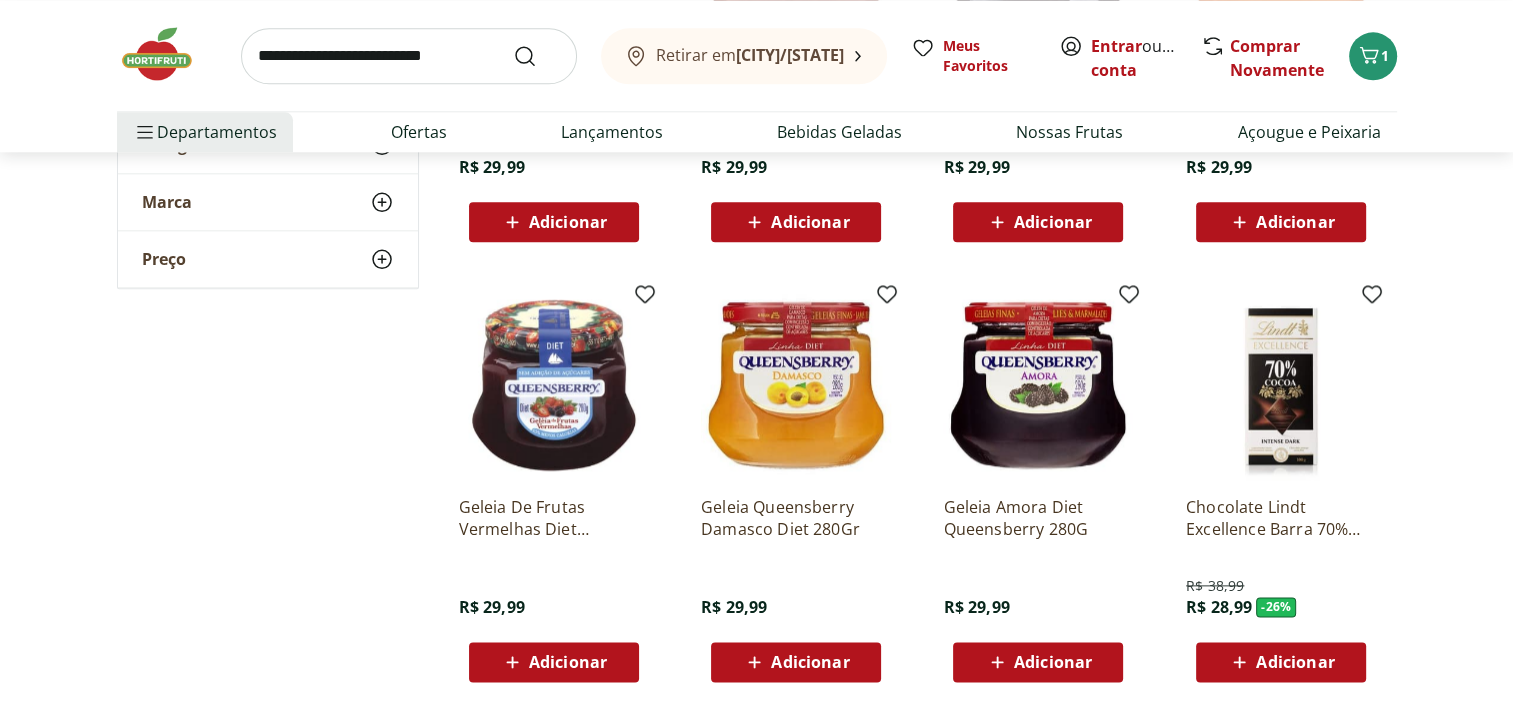 scroll, scrollTop: 2400, scrollLeft: 0, axis: vertical 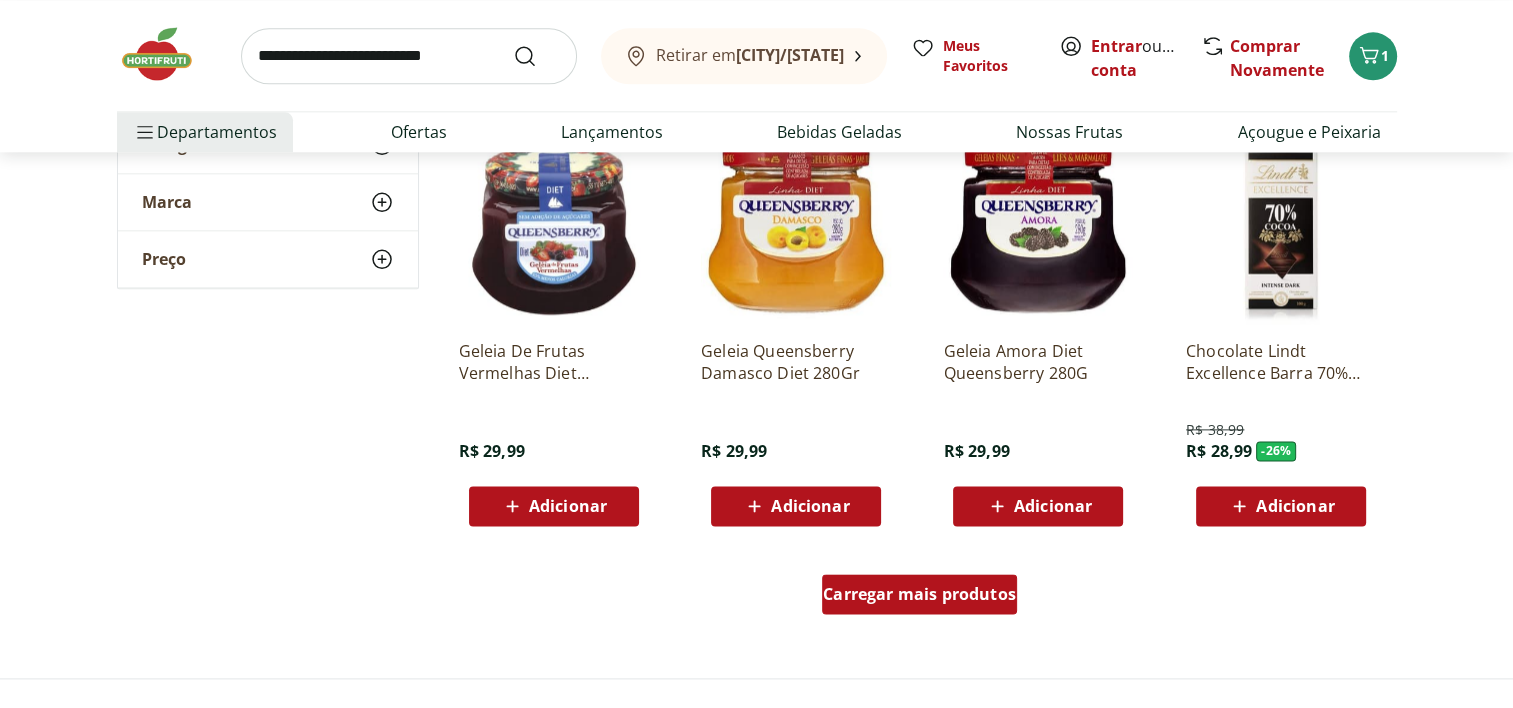click on "Carregar mais produtos" at bounding box center (919, 594) 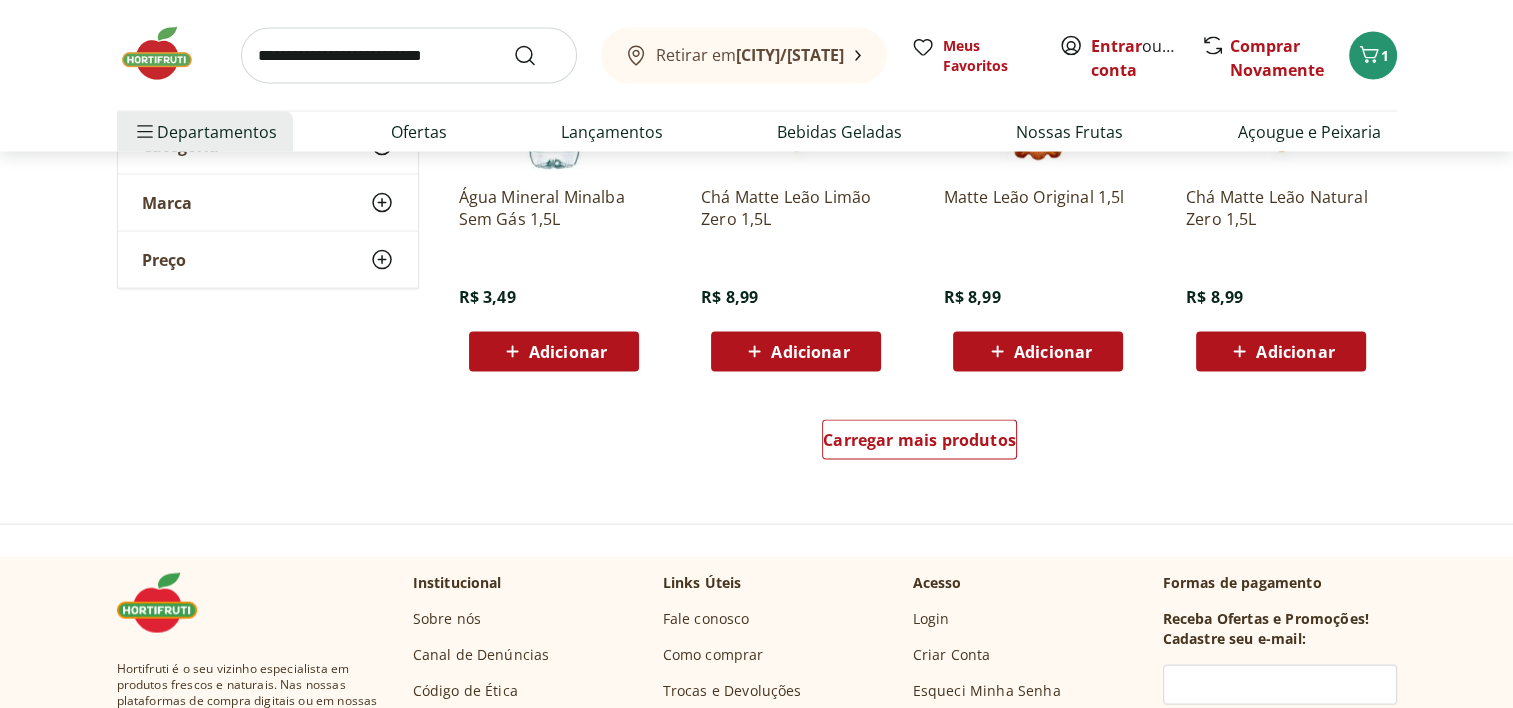 scroll, scrollTop: 3900, scrollLeft: 0, axis: vertical 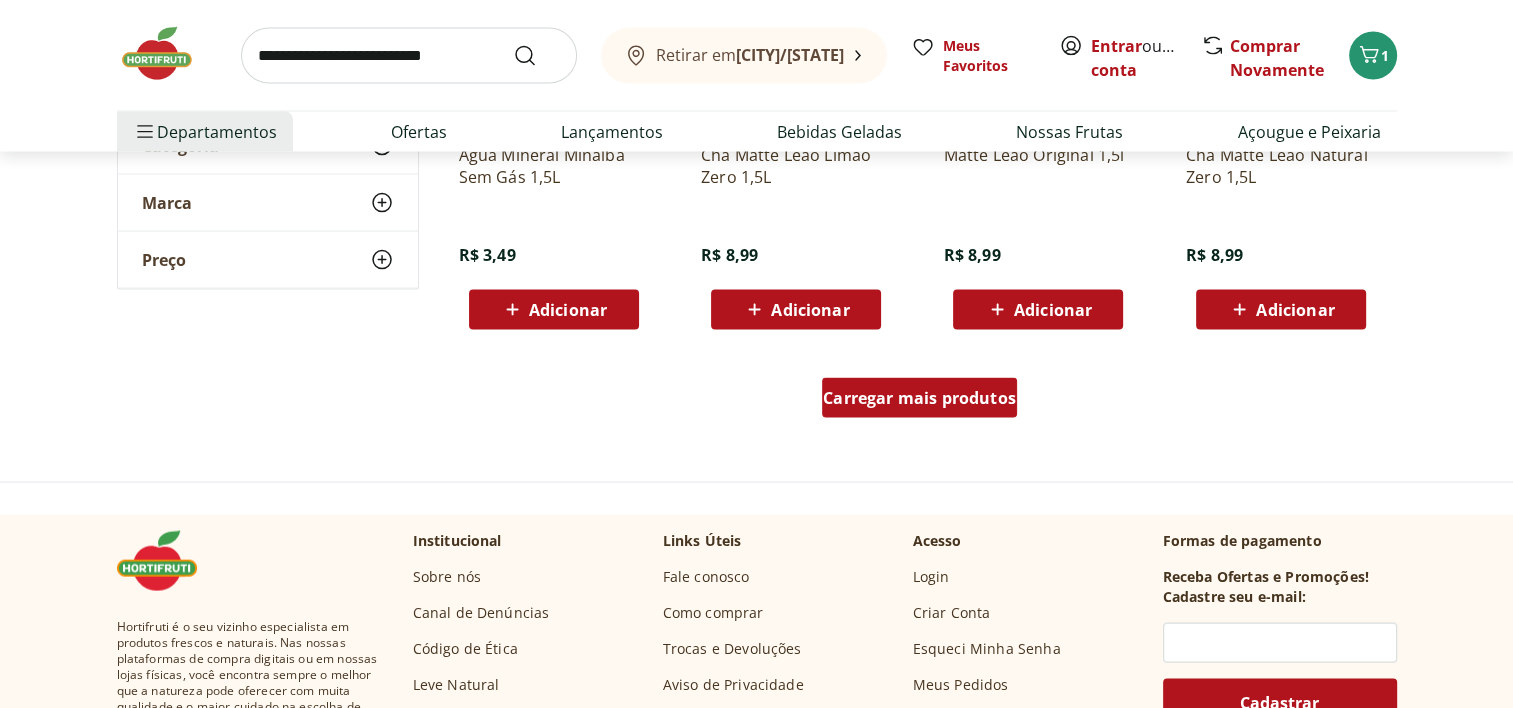 click on "Carregar mais produtos" at bounding box center (919, 398) 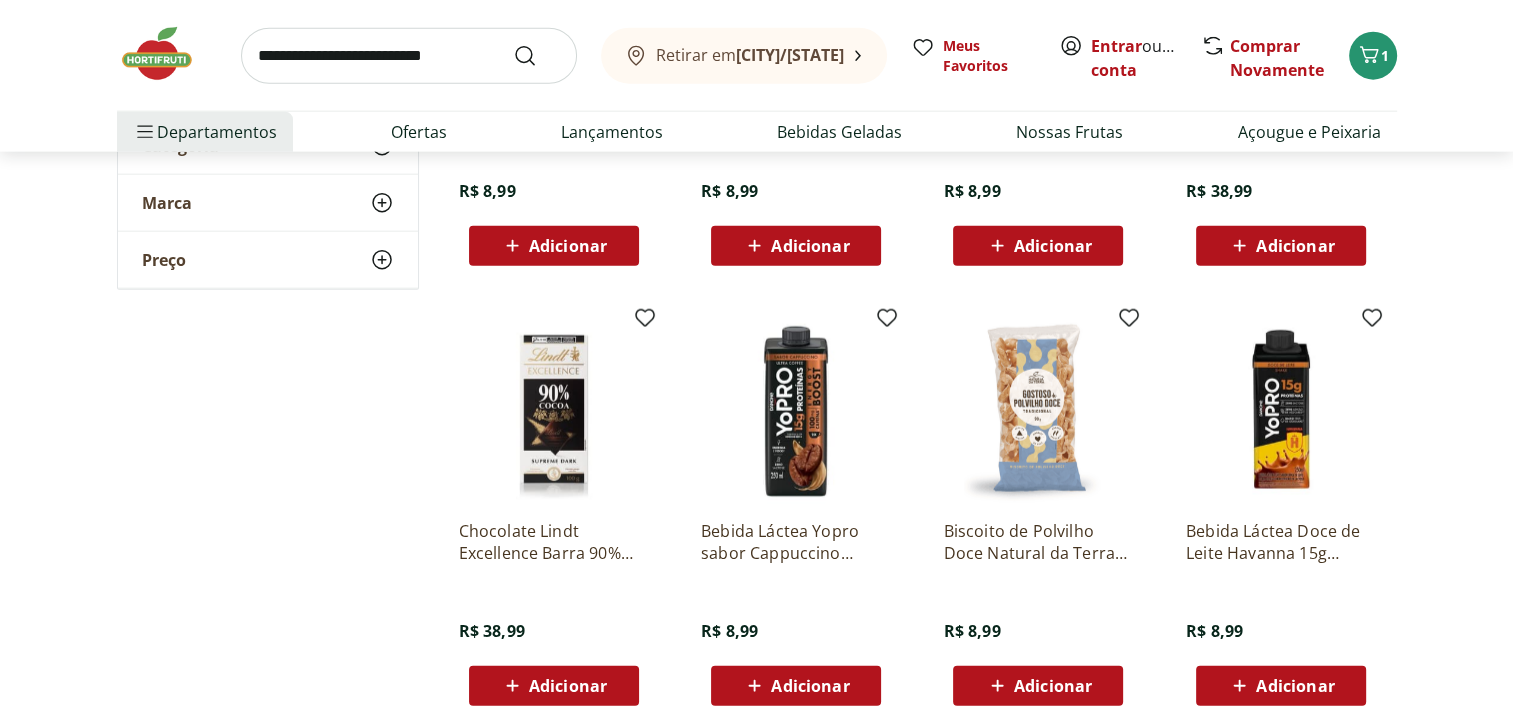 scroll, scrollTop: 5100, scrollLeft: 0, axis: vertical 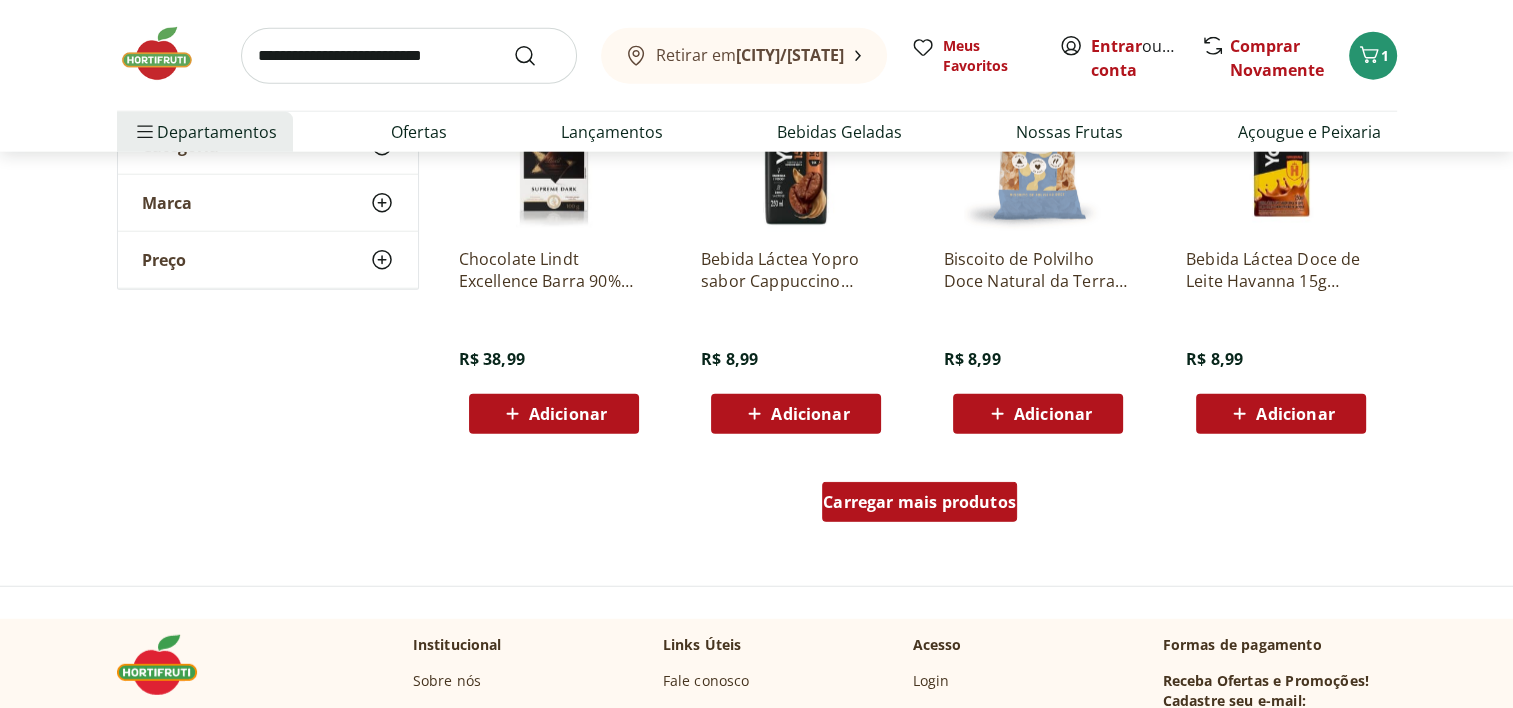 click on "Carregar mais produtos" at bounding box center (919, 502) 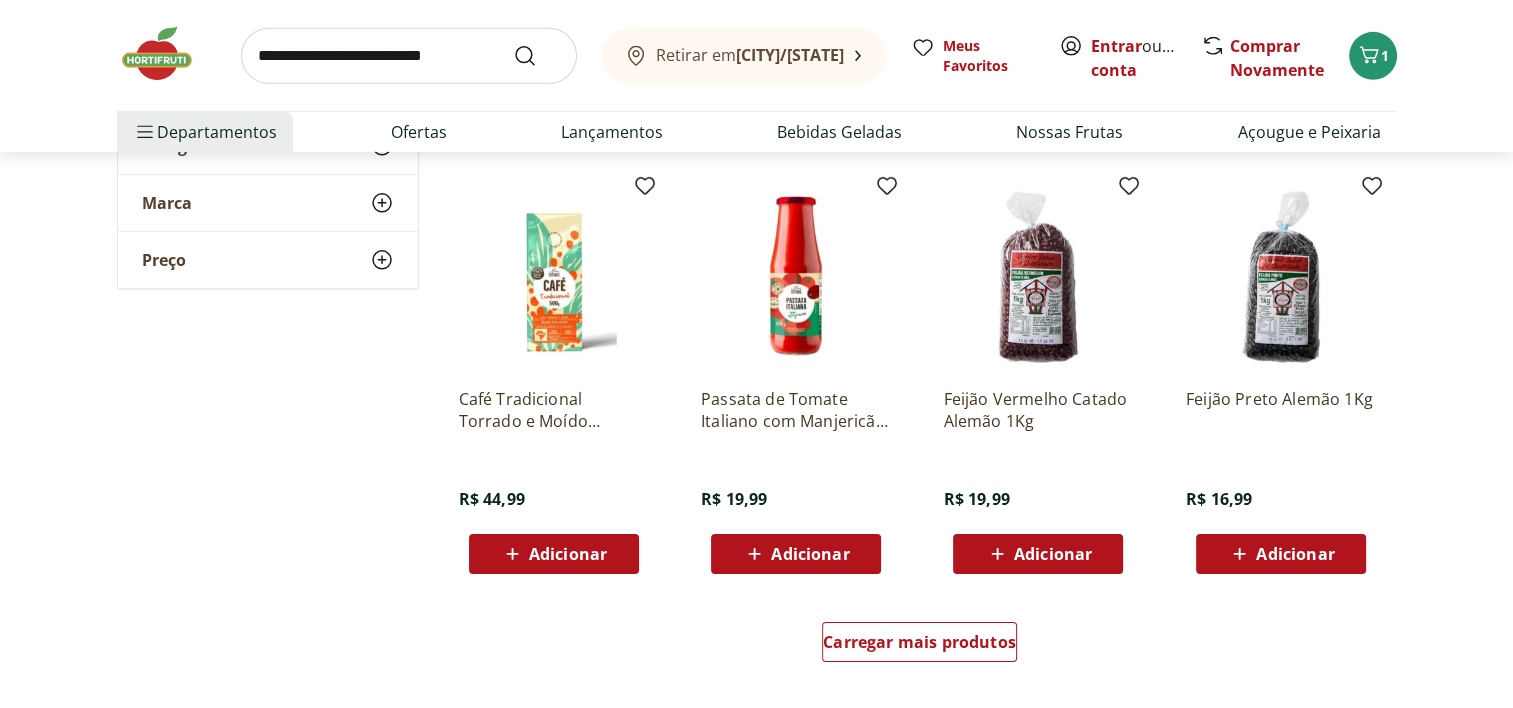 scroll, scrollTop: 6300, scrollLeft: 0, axis: vertical 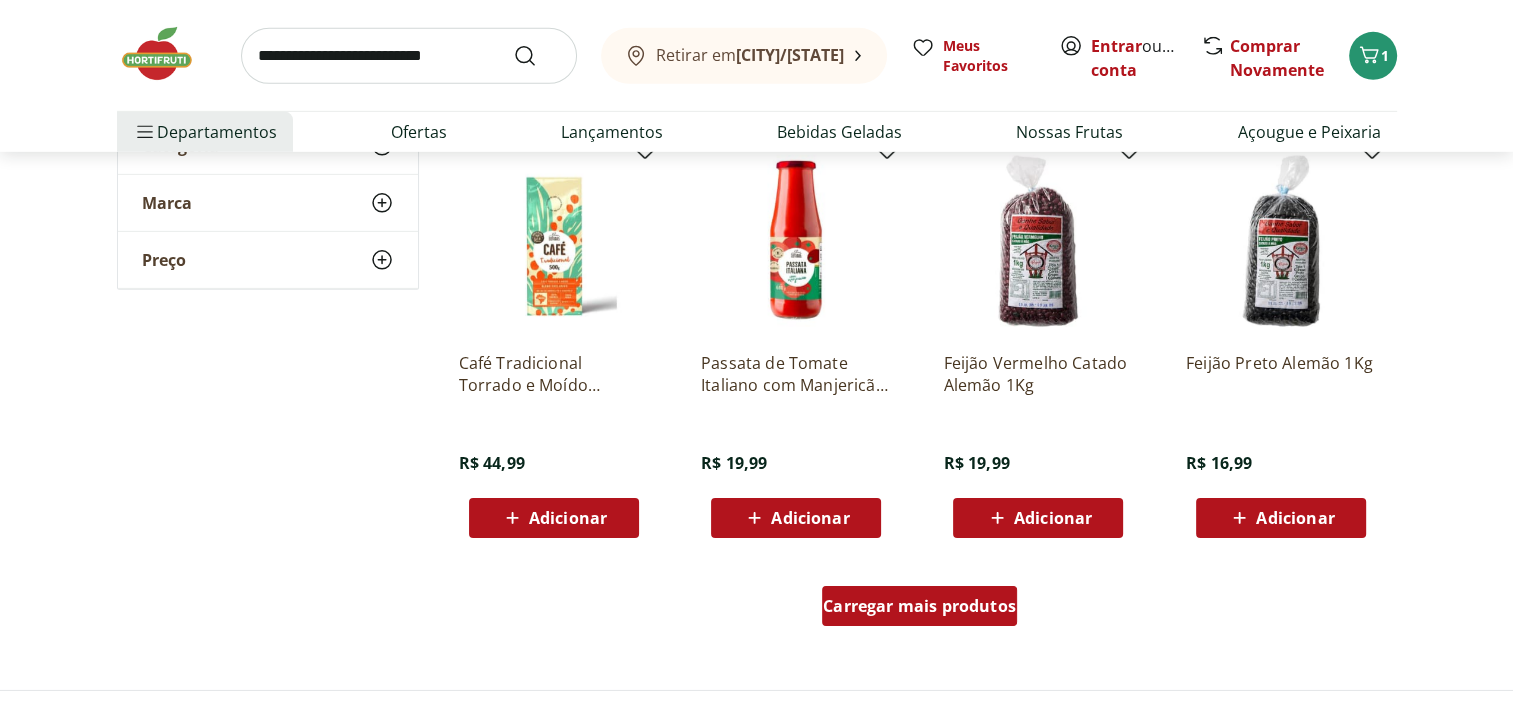 click on "Carregar mais produtos" at bounding box center [919, 606] 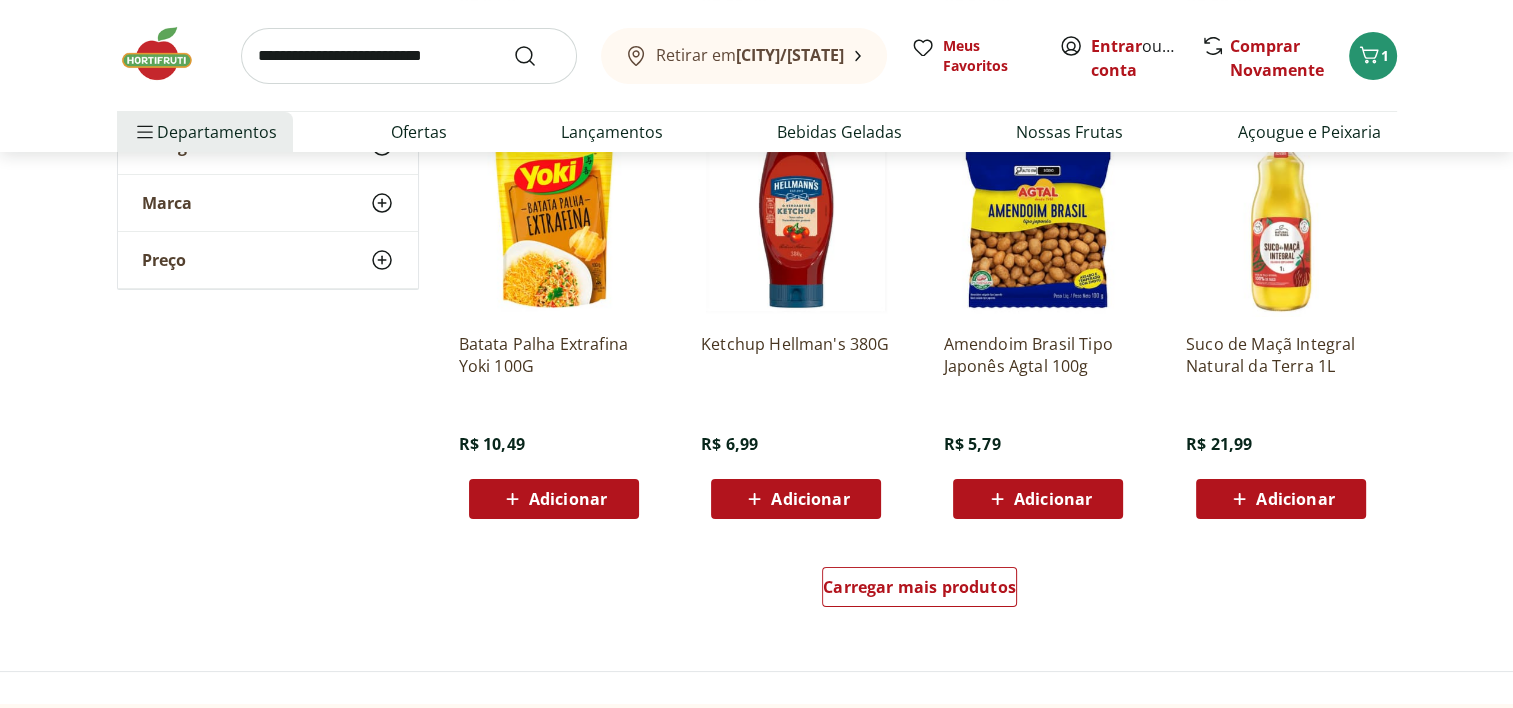 scroll, scrollTop: 7800, scrollLeft: 0, axis: vertical 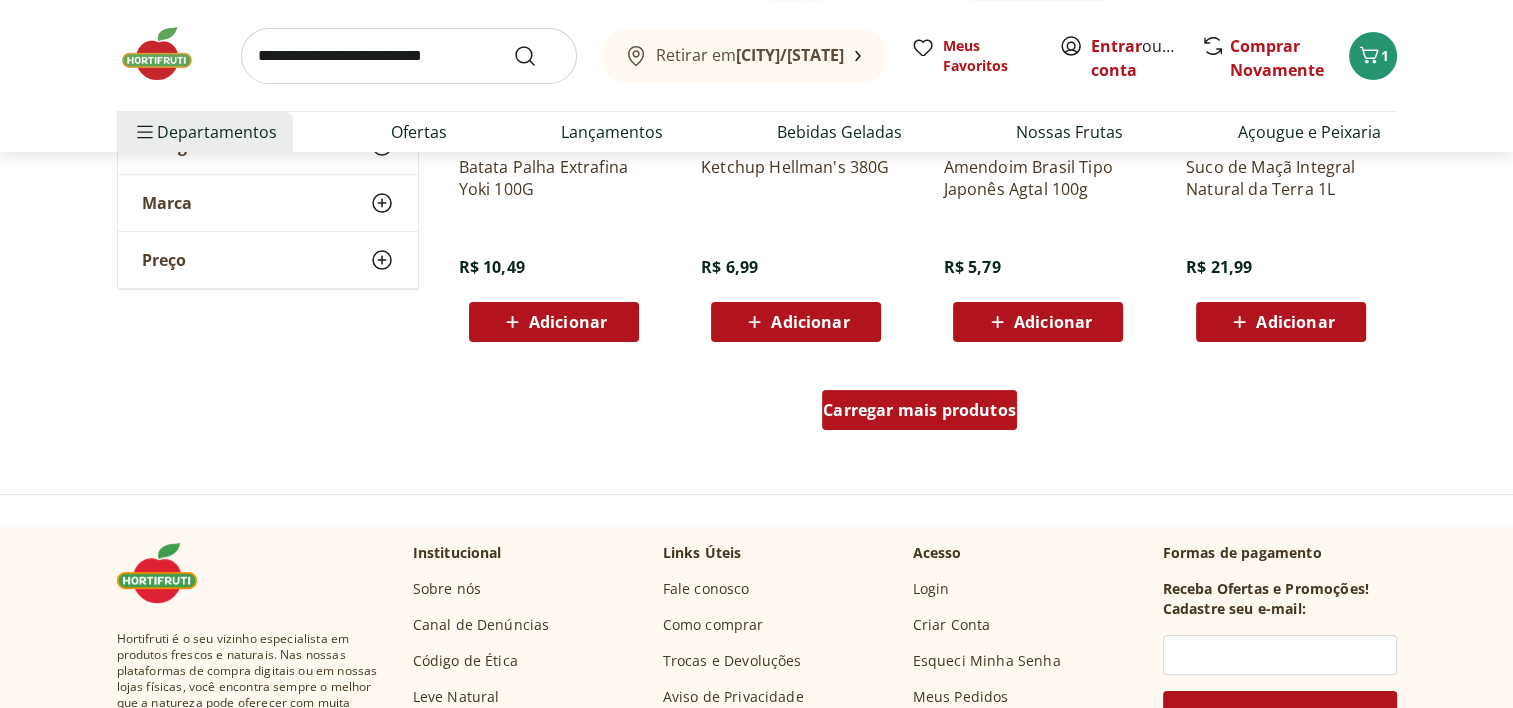 click on "Carregar mais produtos" at bounding box center (919, 410) 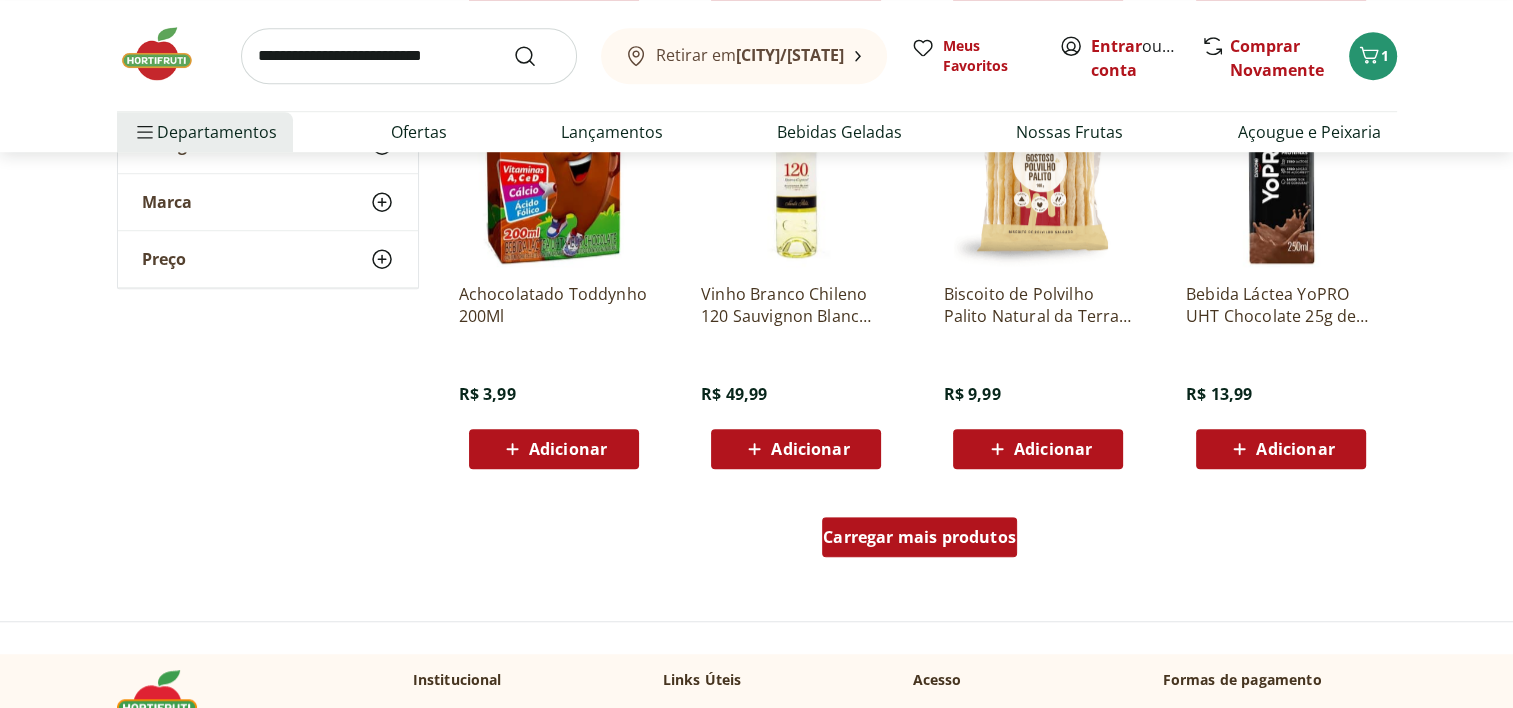 scroll, scrollTop: 9000, scrollLeft: 0, axis: vertical 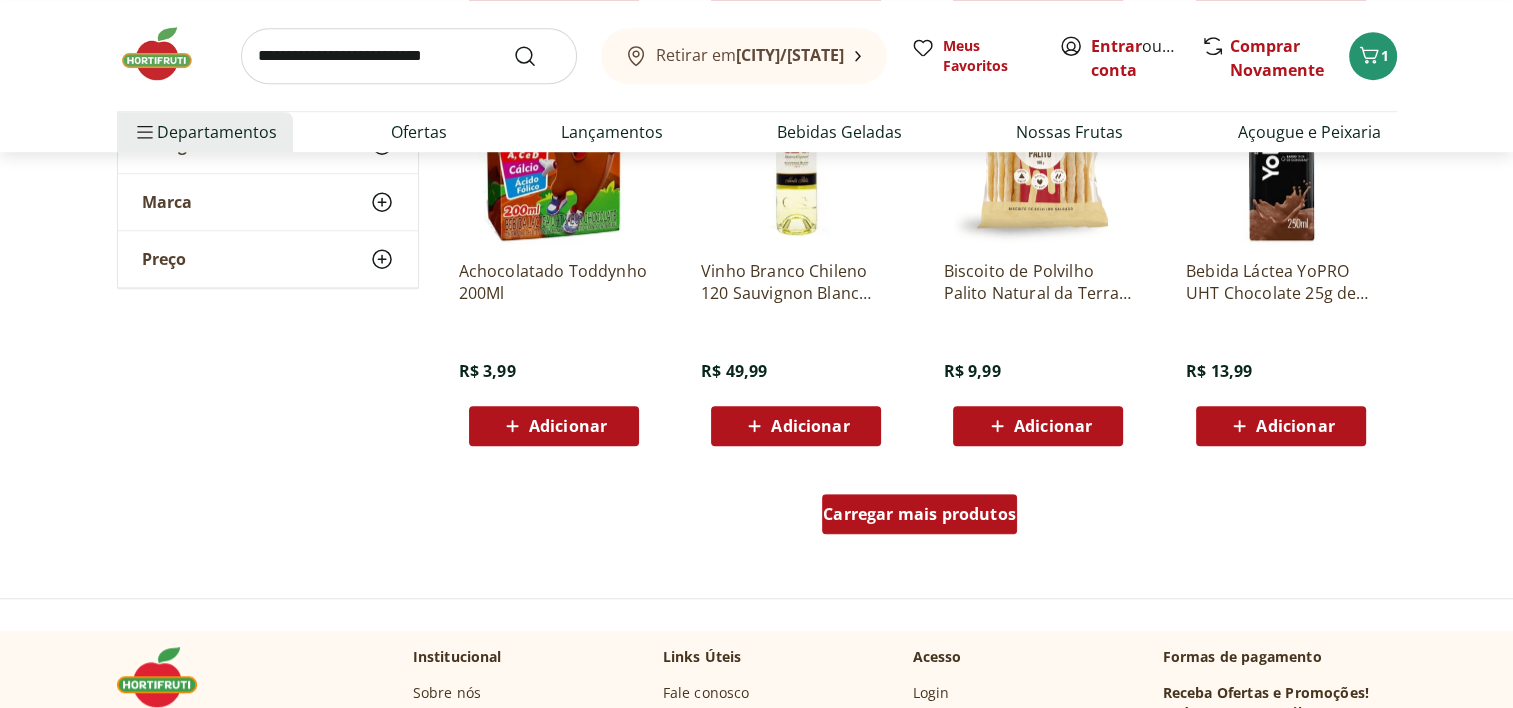 click on "Carregar mais produtos" at bounding box center (919, 514) 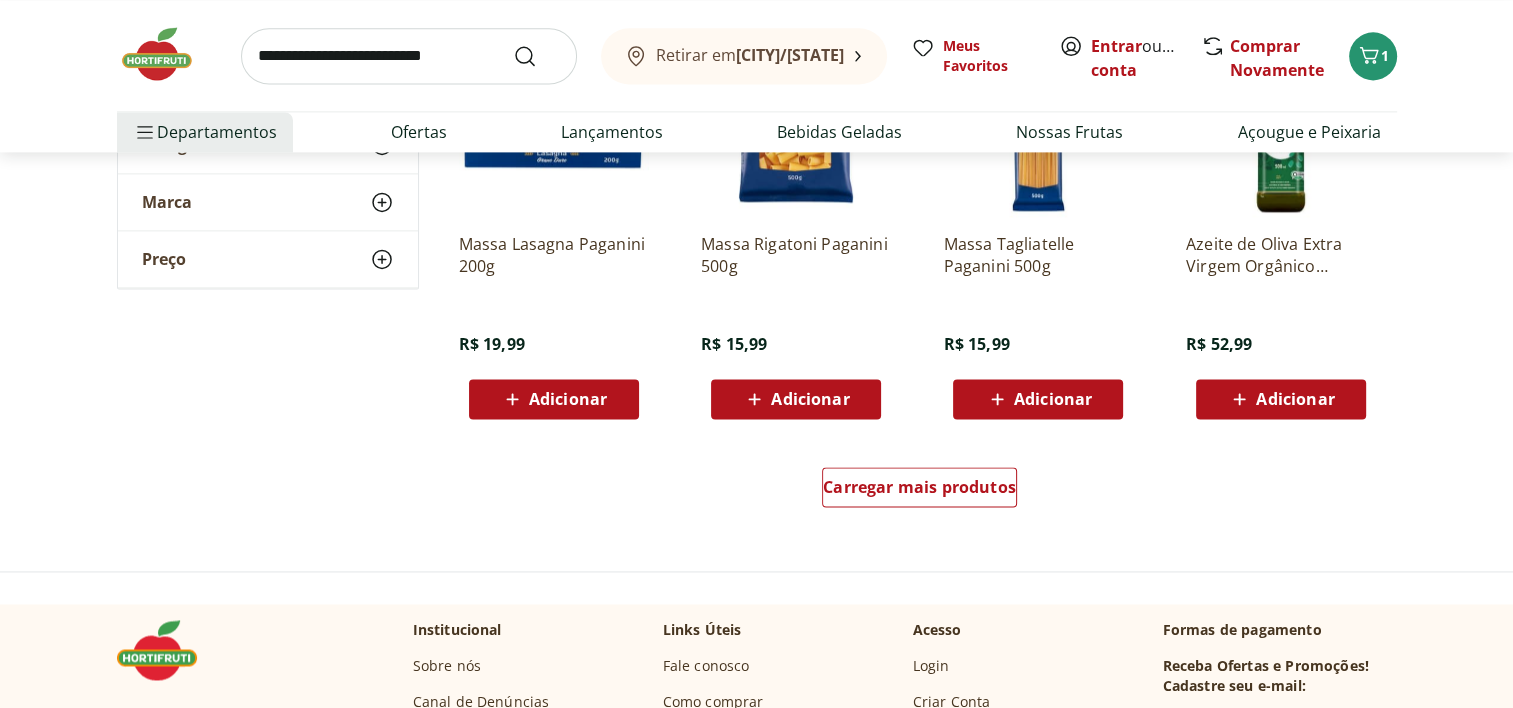 scroll, scrollTop: 10500, scrollLeft: 0, axis: vertical 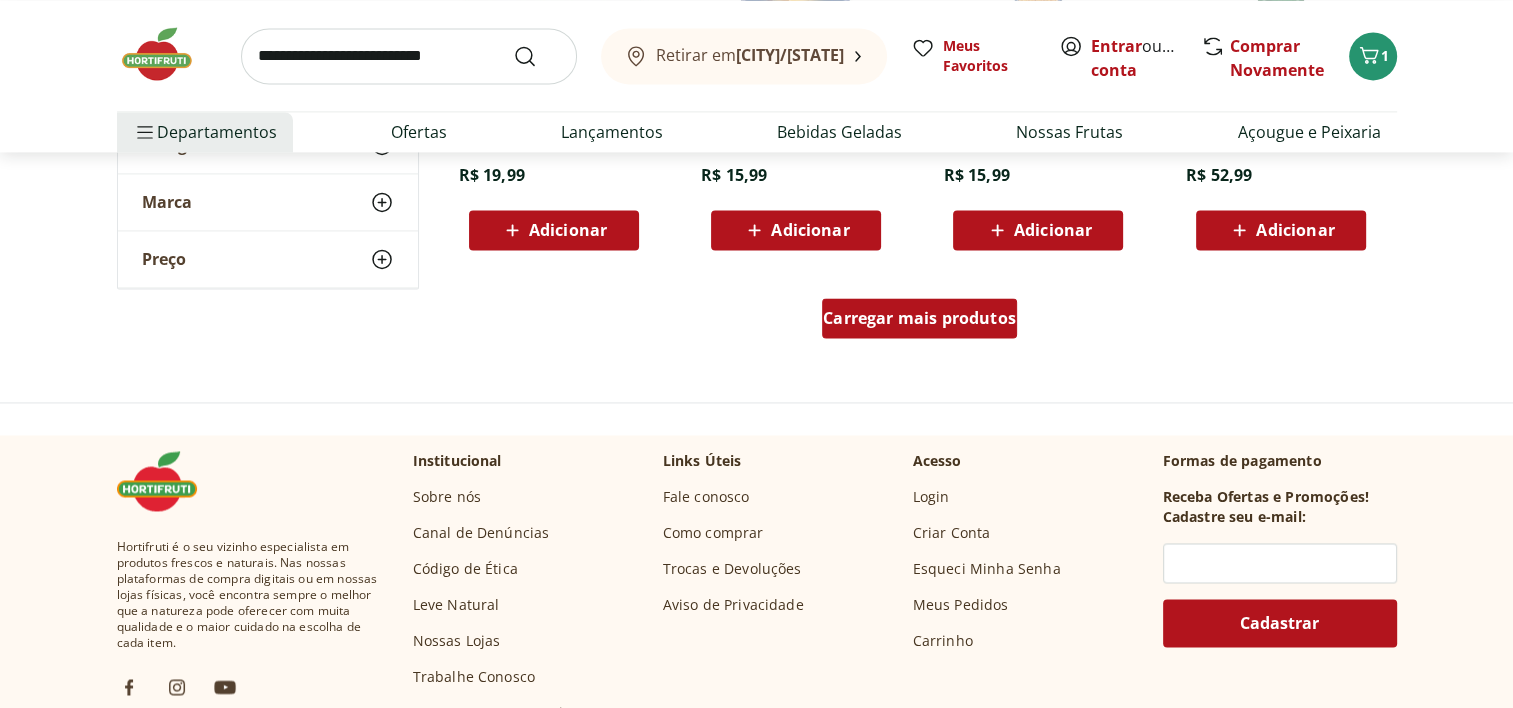 click on "Carregar mais produtos" at bounding box center (919, 318) 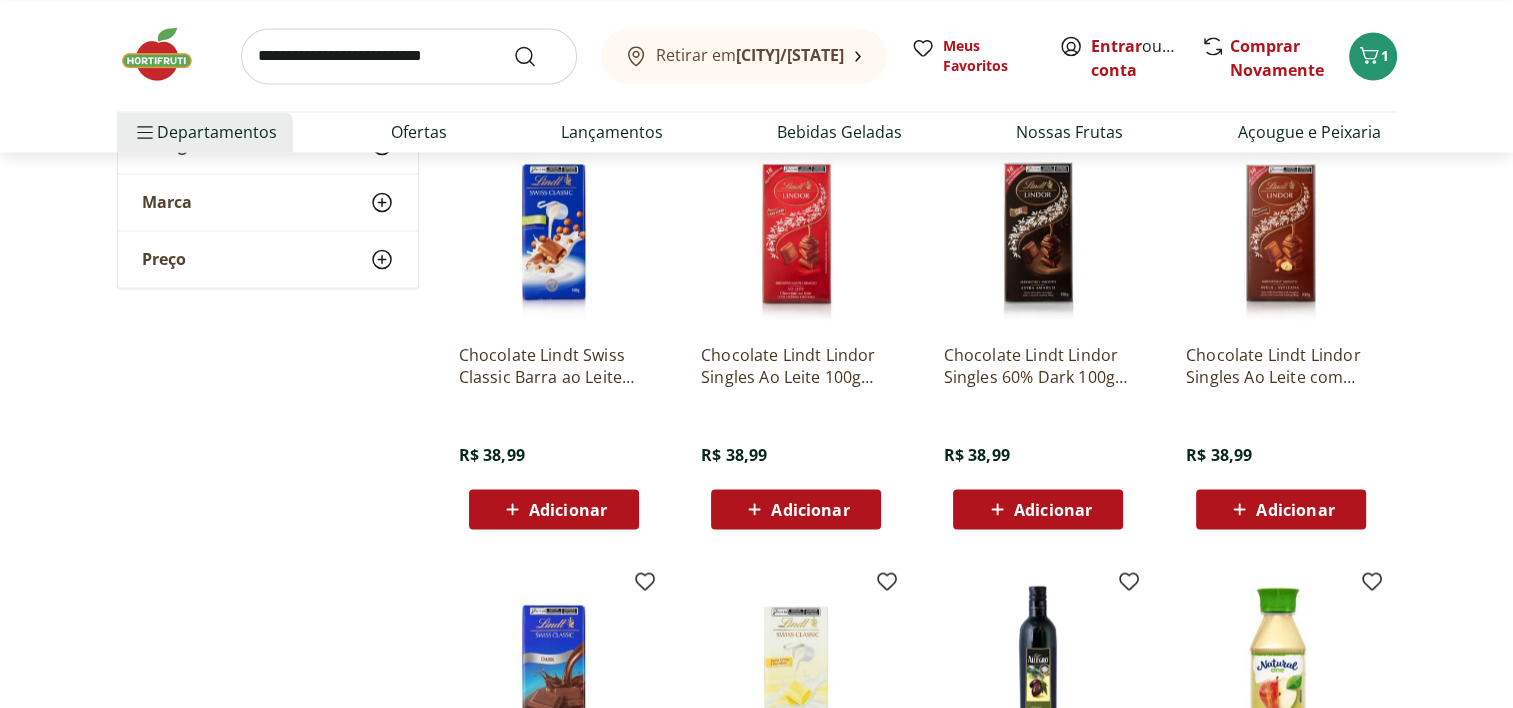 scroll, scrollTop: 11500, scrollLeft: 0, axis: vertical 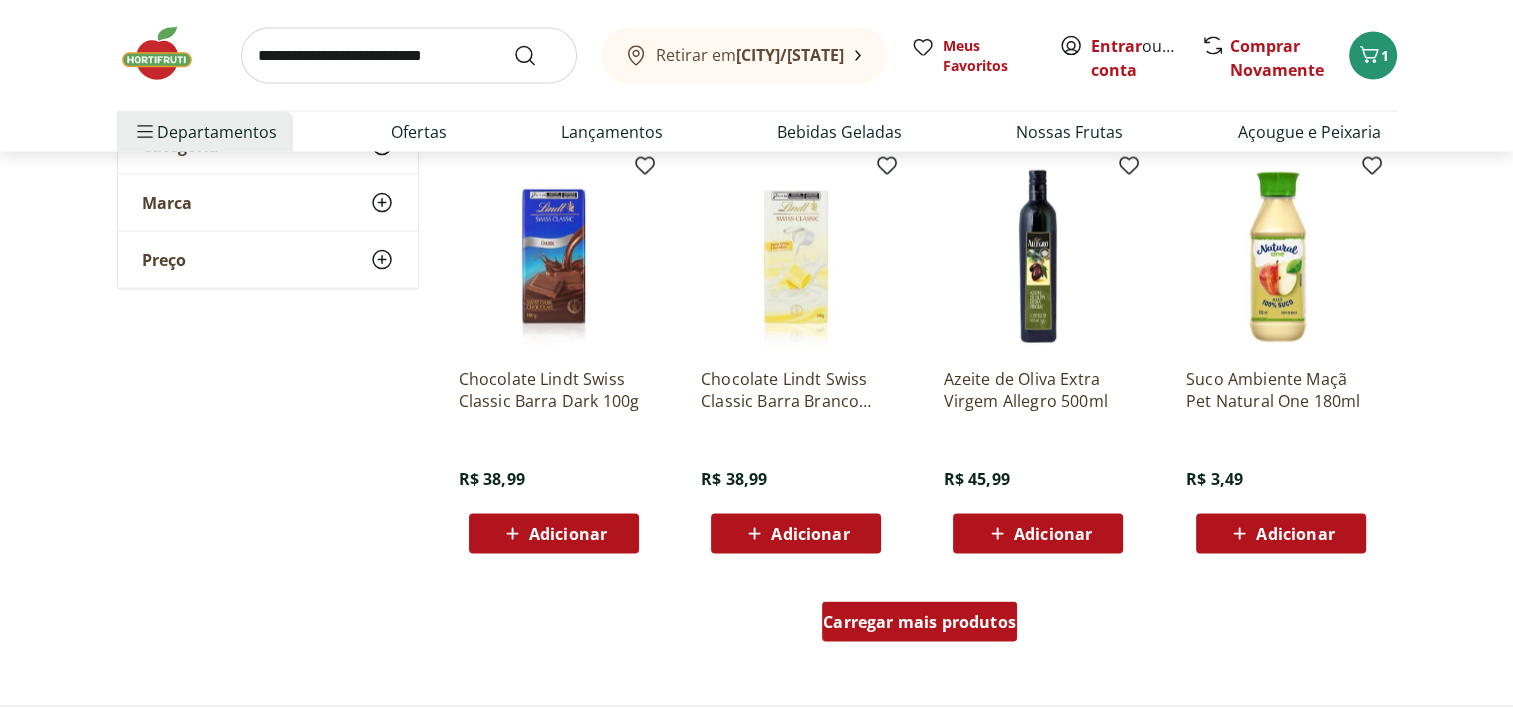 click on "Carregar mais produtos" at bounding box center (919, 622) 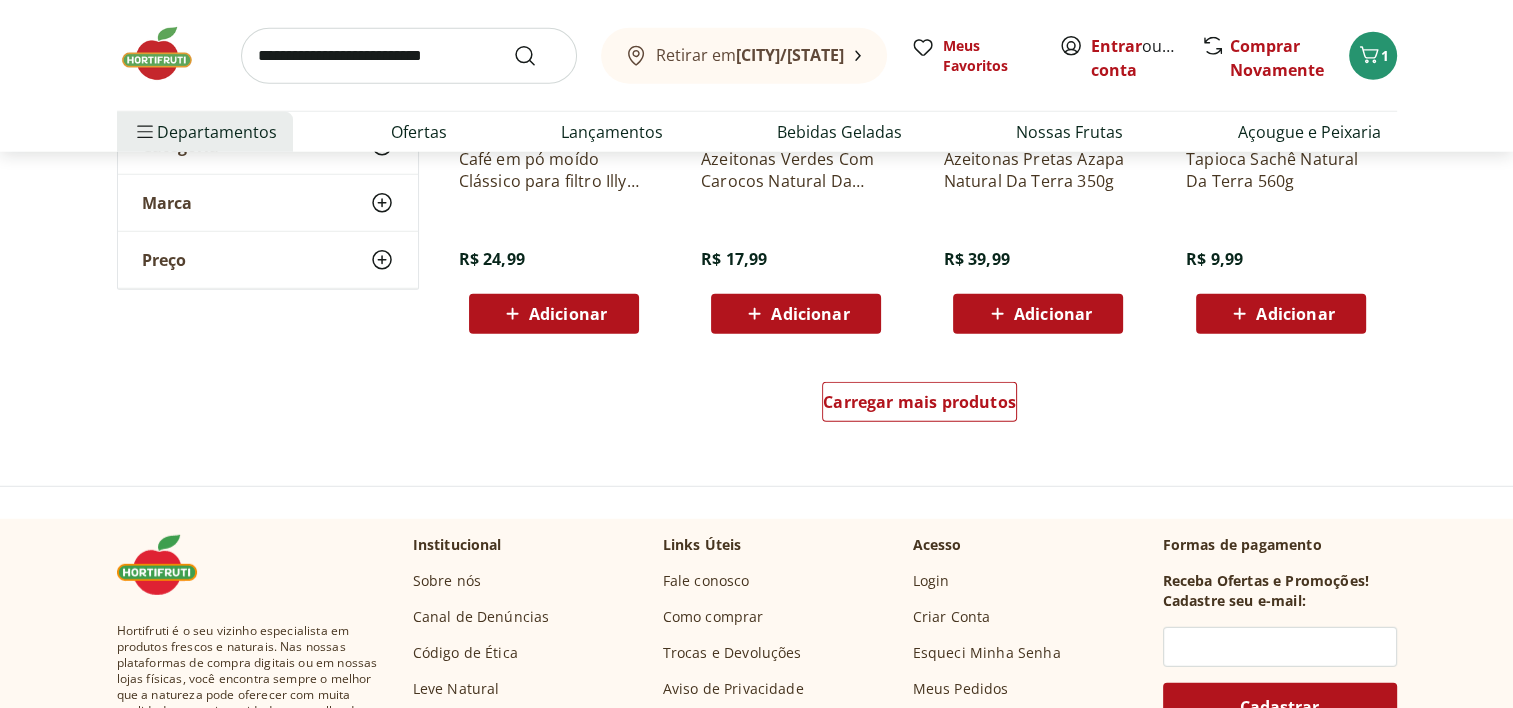 scroll, scrollTop: 12600, scrollLeft: 0, axis: vertical 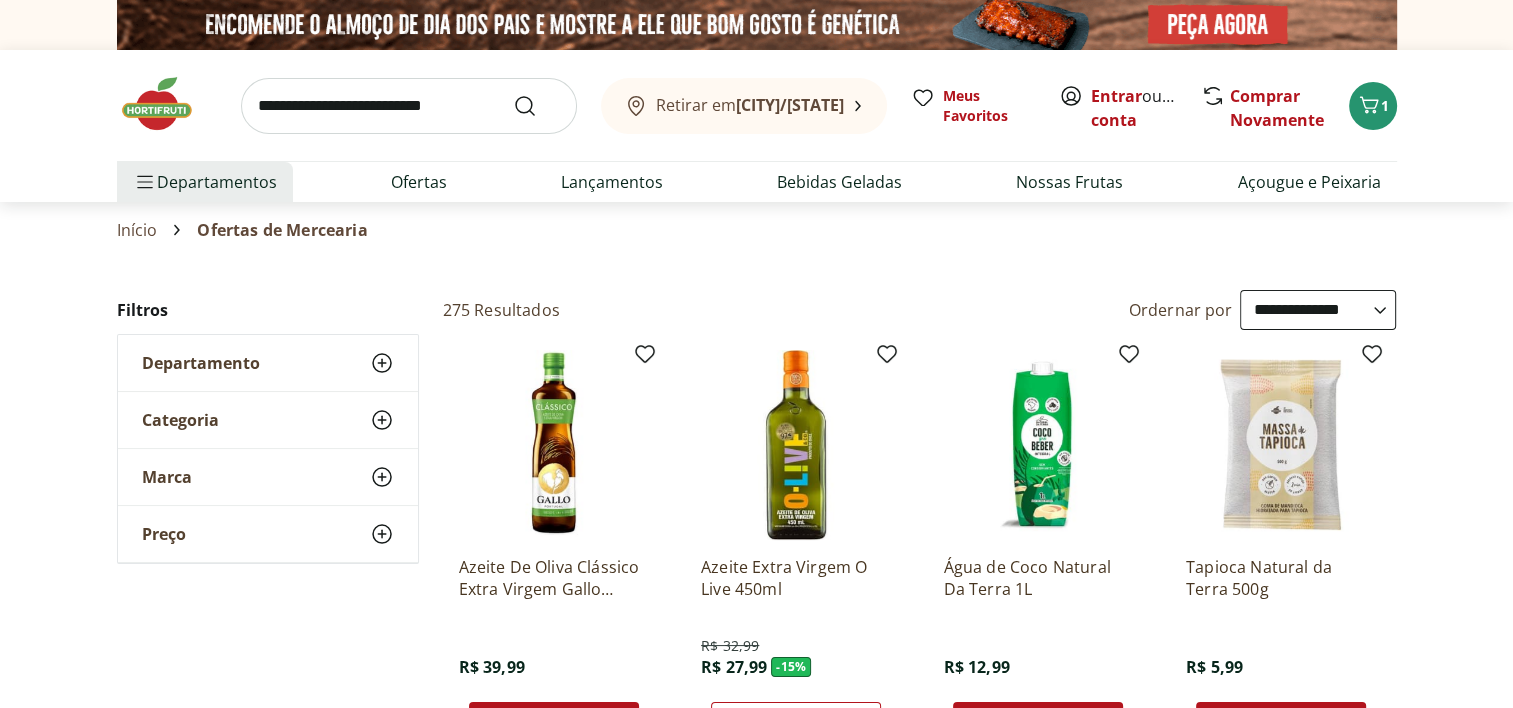 click at bounding box center [167, 104] 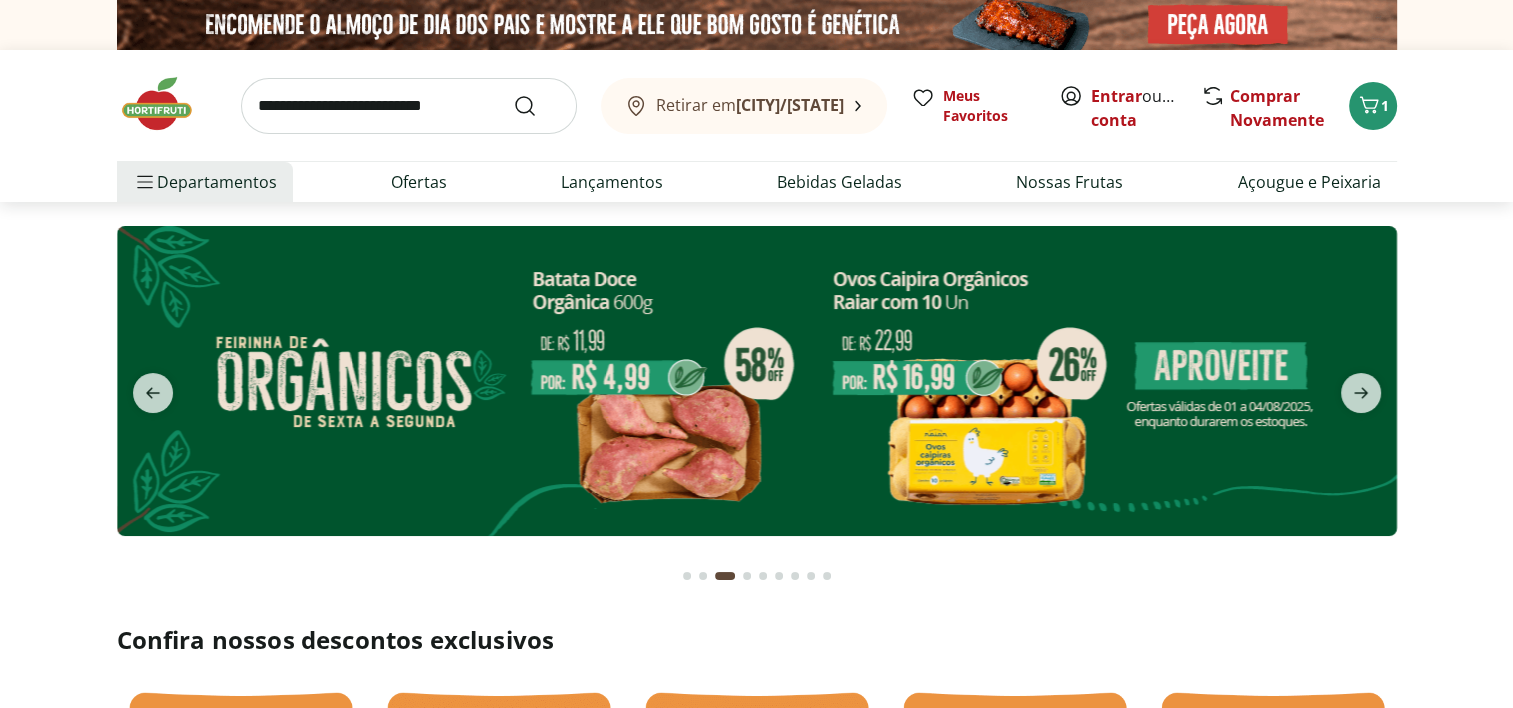 click at bounding box center [167, 104] 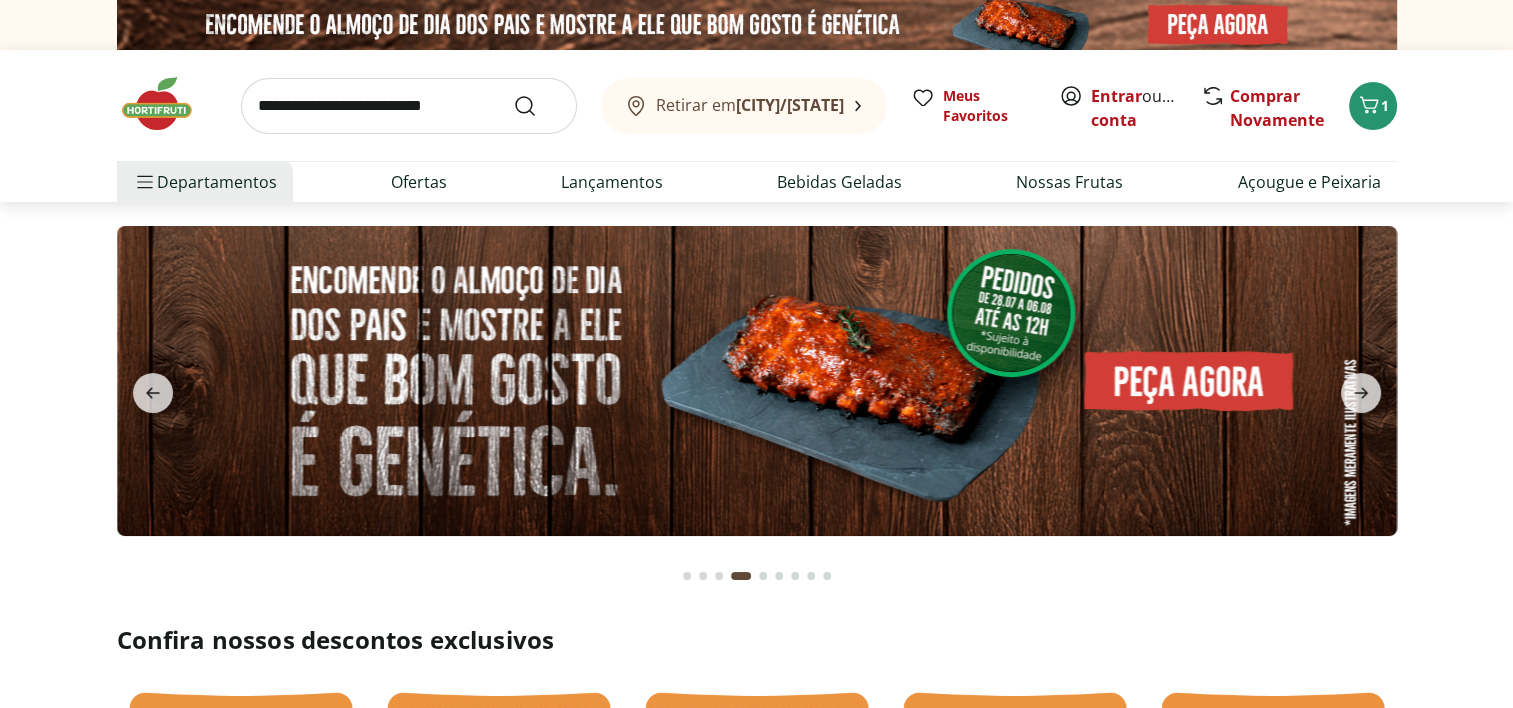 click at bounding box center (167, 104) 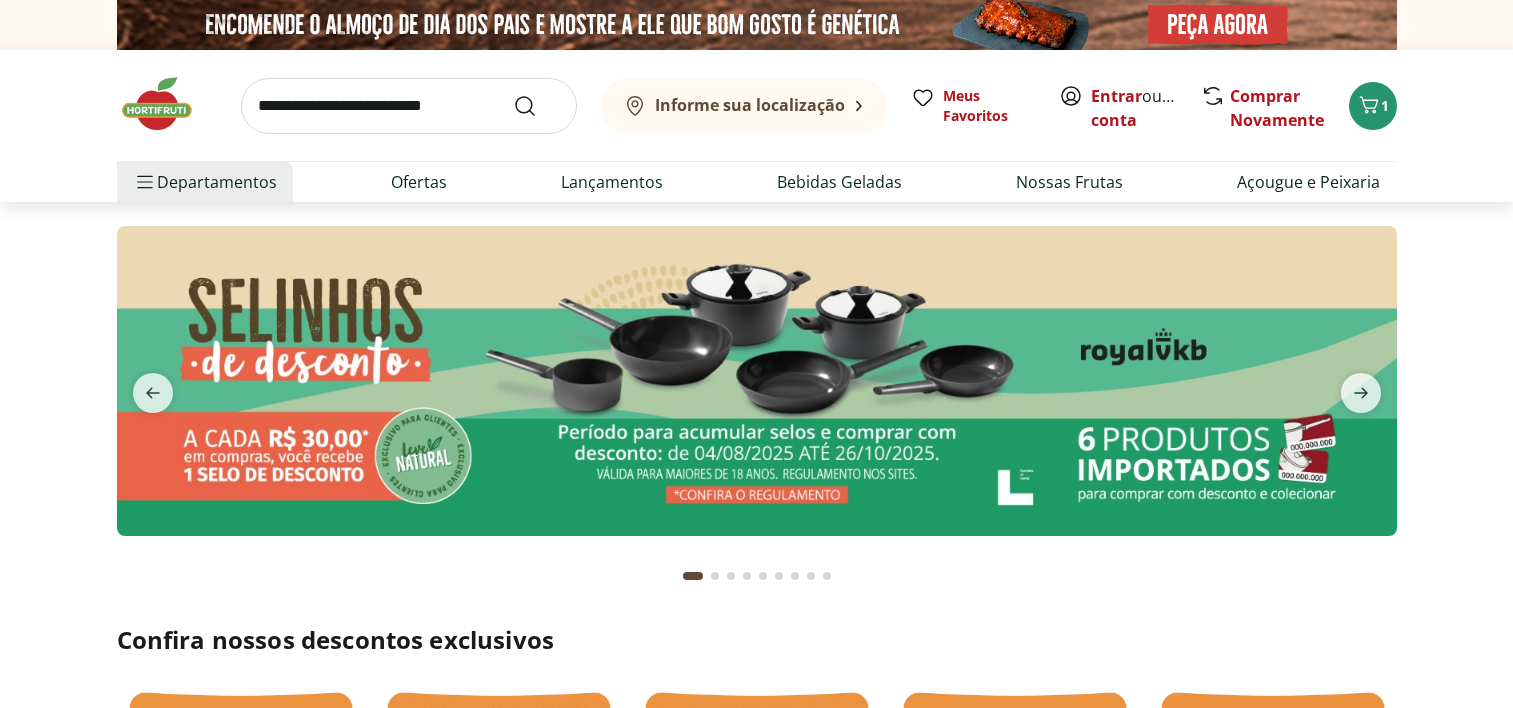scroll, scrollTop: 0, scrollLeft: 0, axis: both 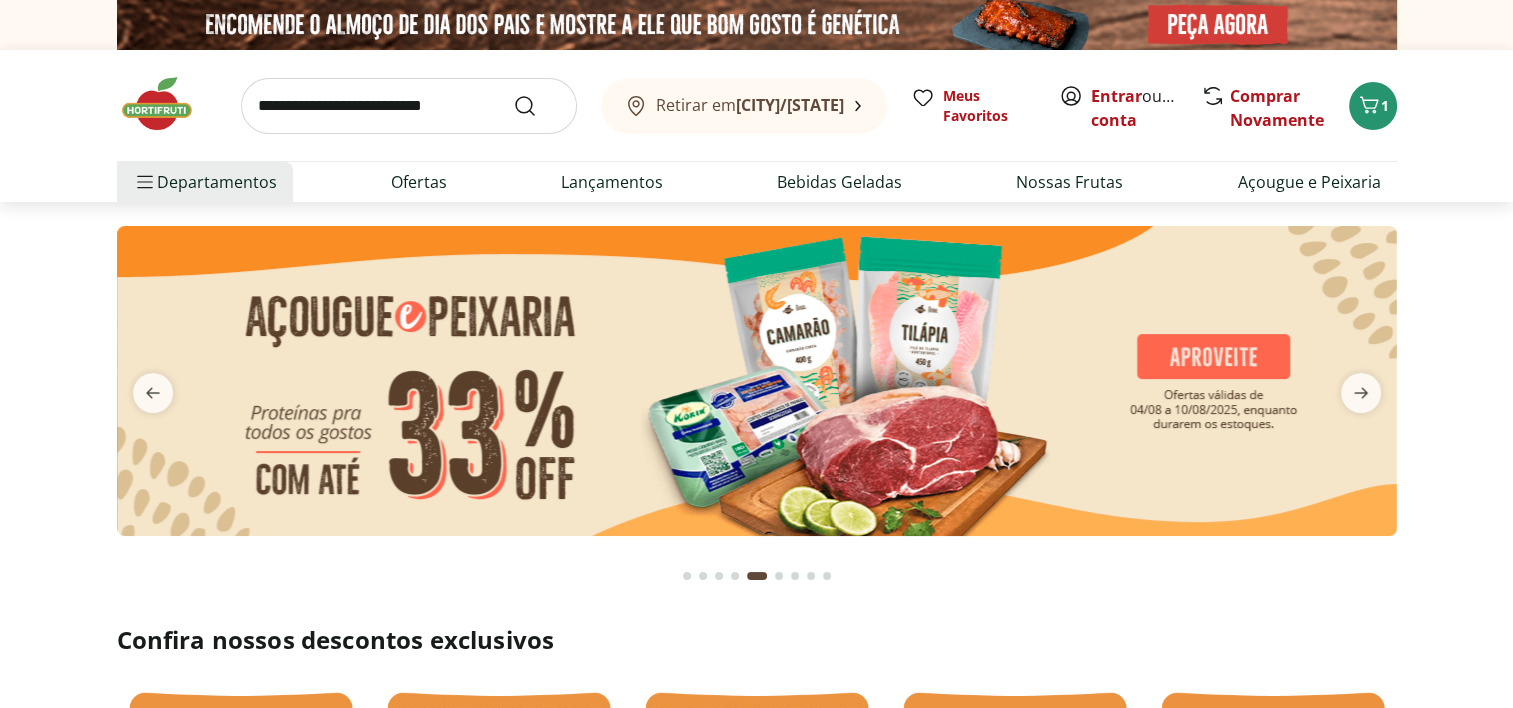 click at bounding box center [687, 576] 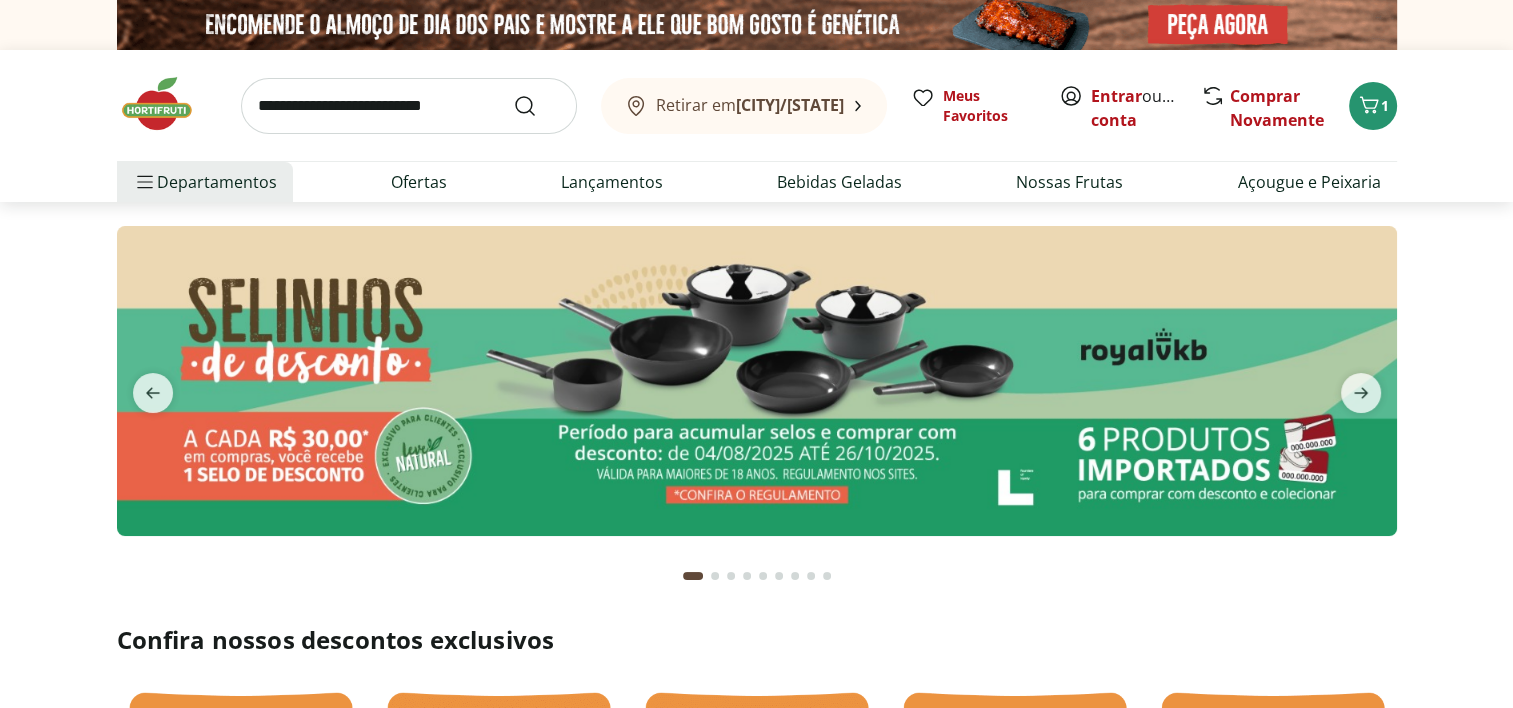 click at bounding box center (715, 576) 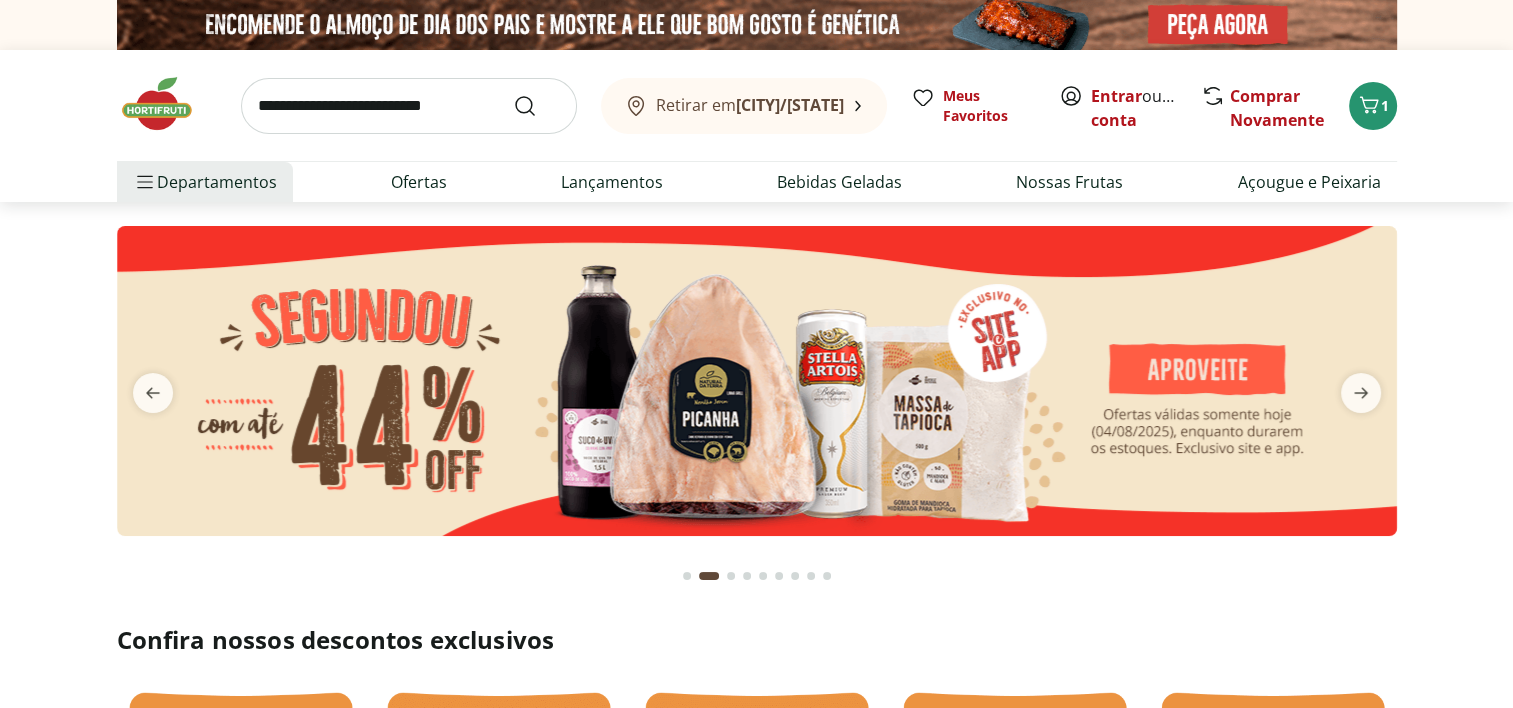 click at bounding box center (731, 576) 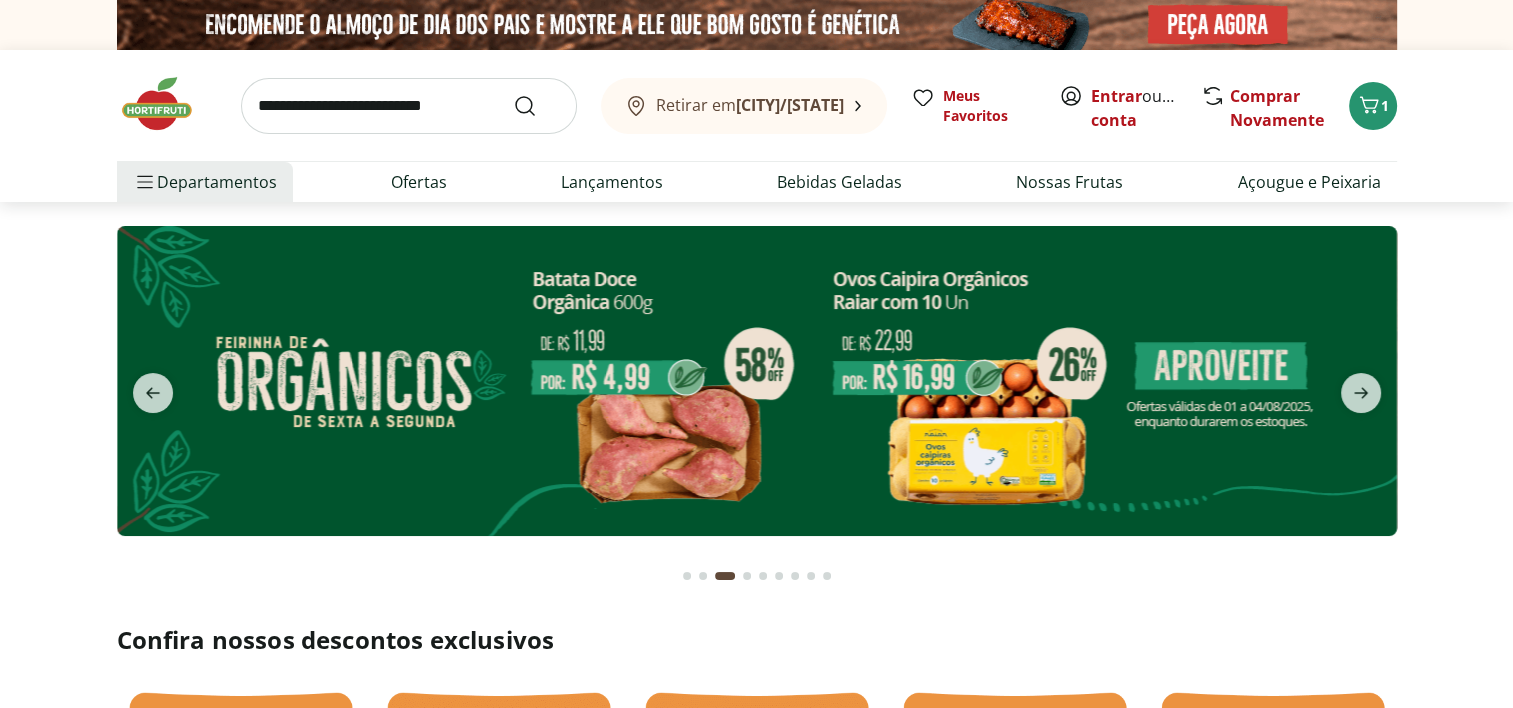 click at bounding box center [747, 576] 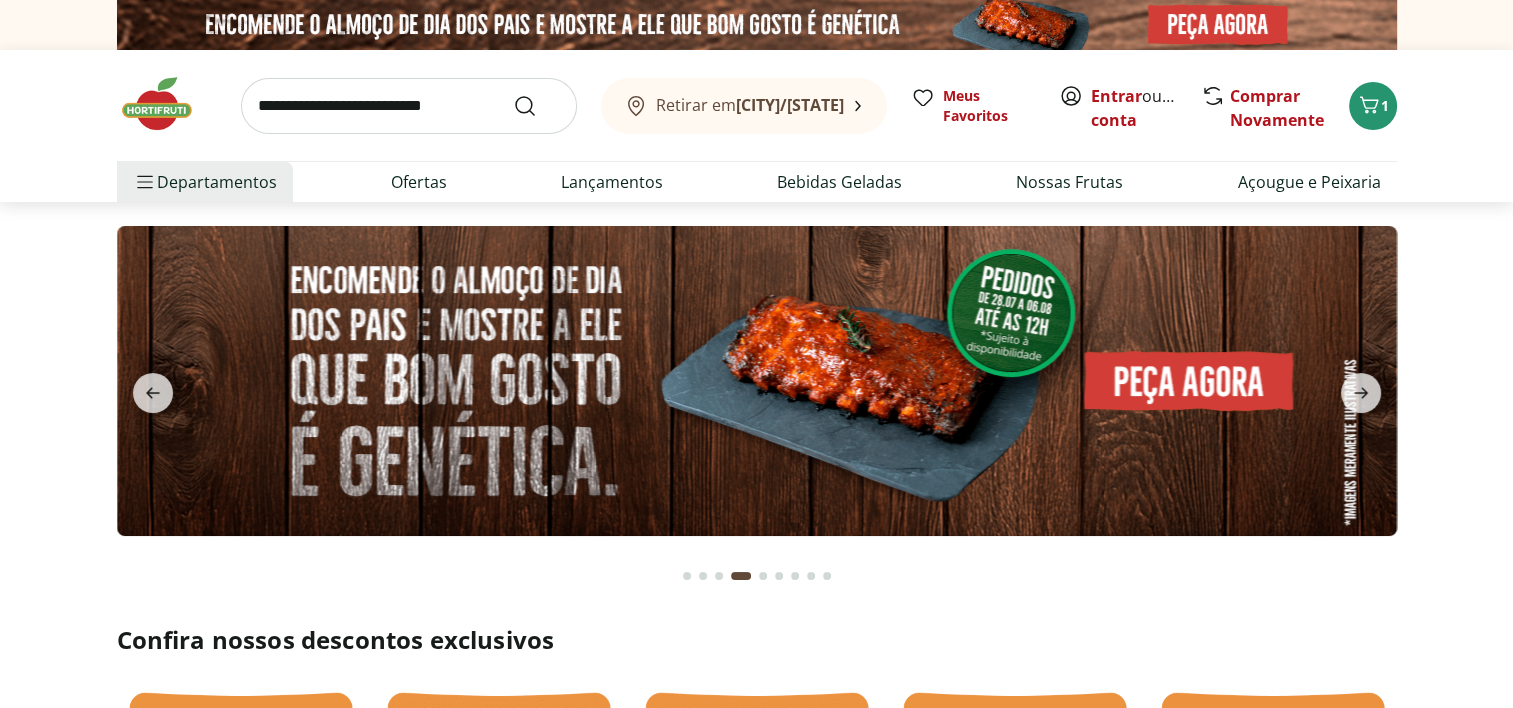 click at bounding box center (763, 576) 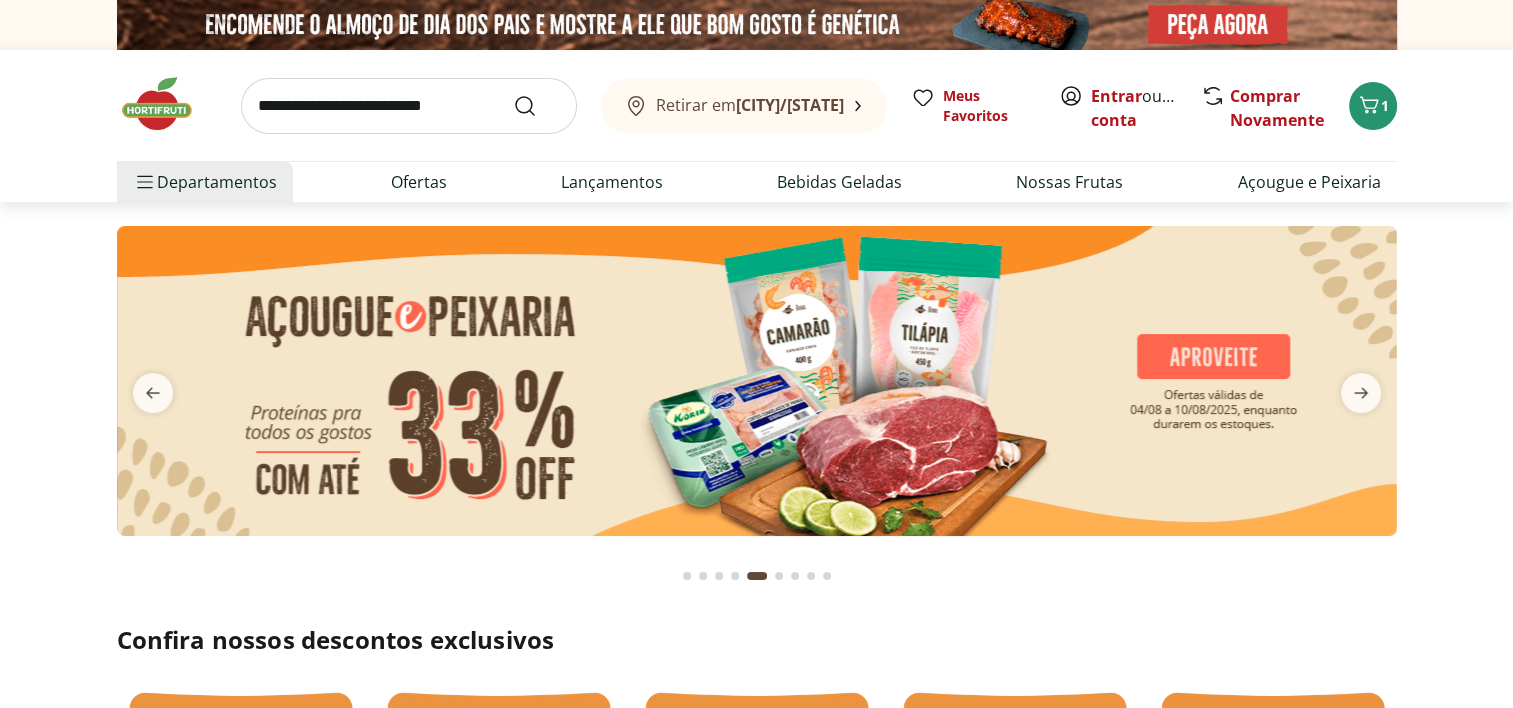 click at bounding box center [779, 576] 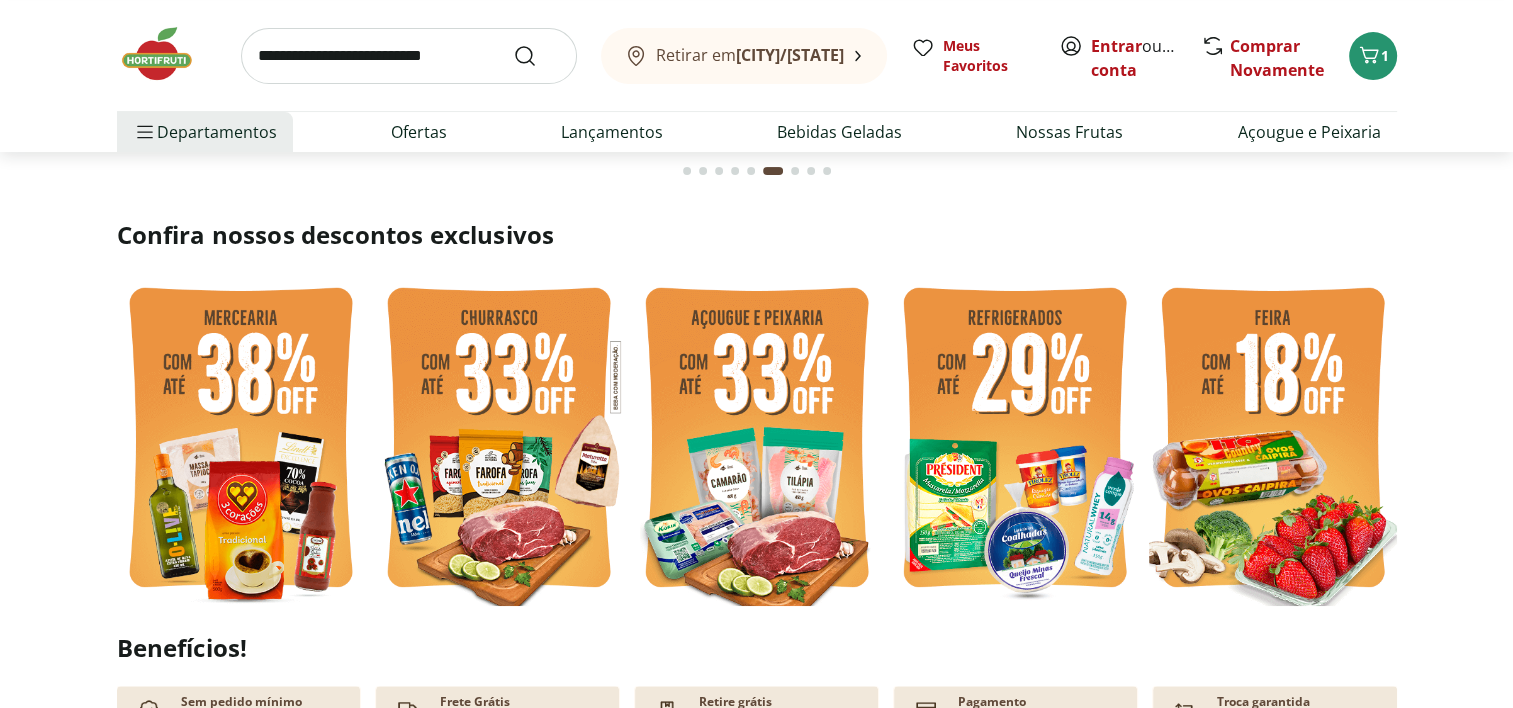 scroll, scrollTop: 0, scrollLeft: 0, axis: both 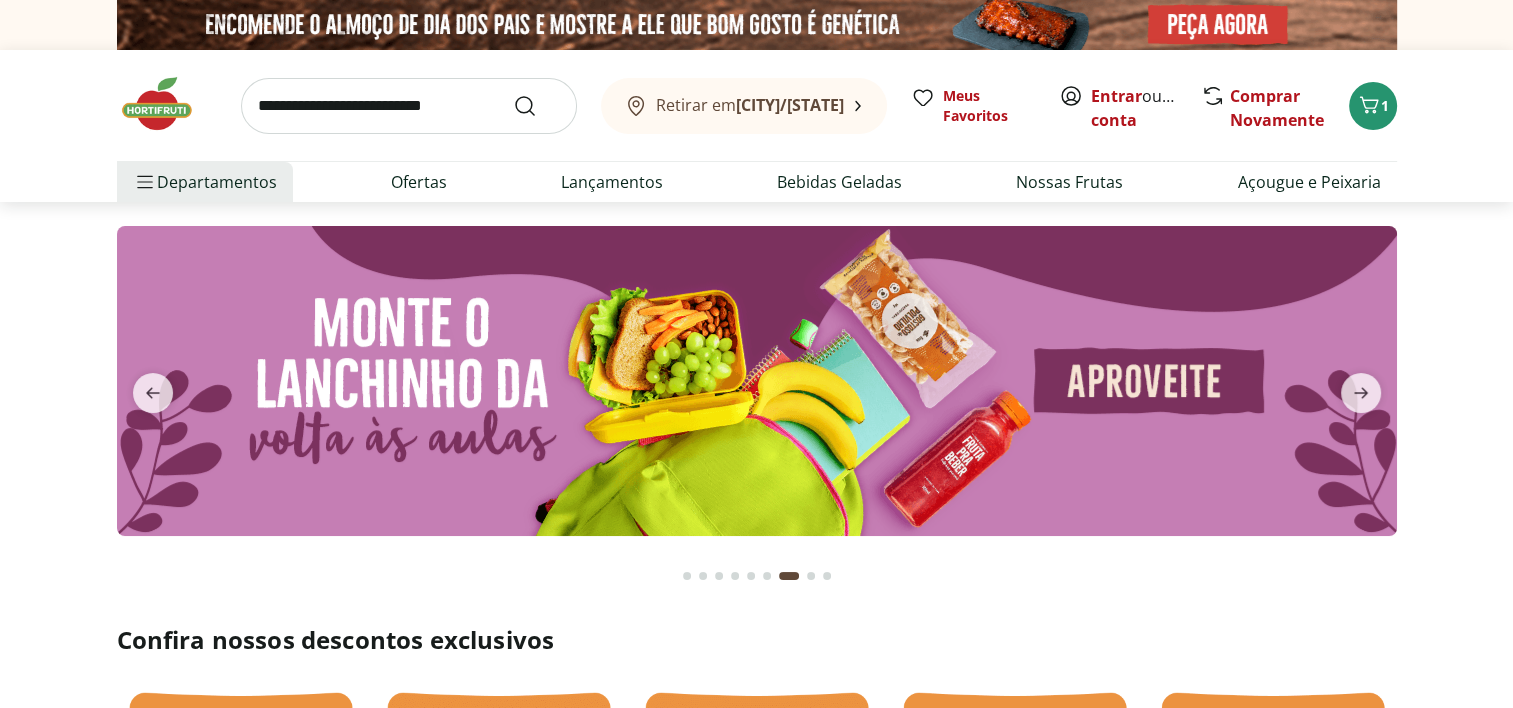 click at bounding box center (167, 104) 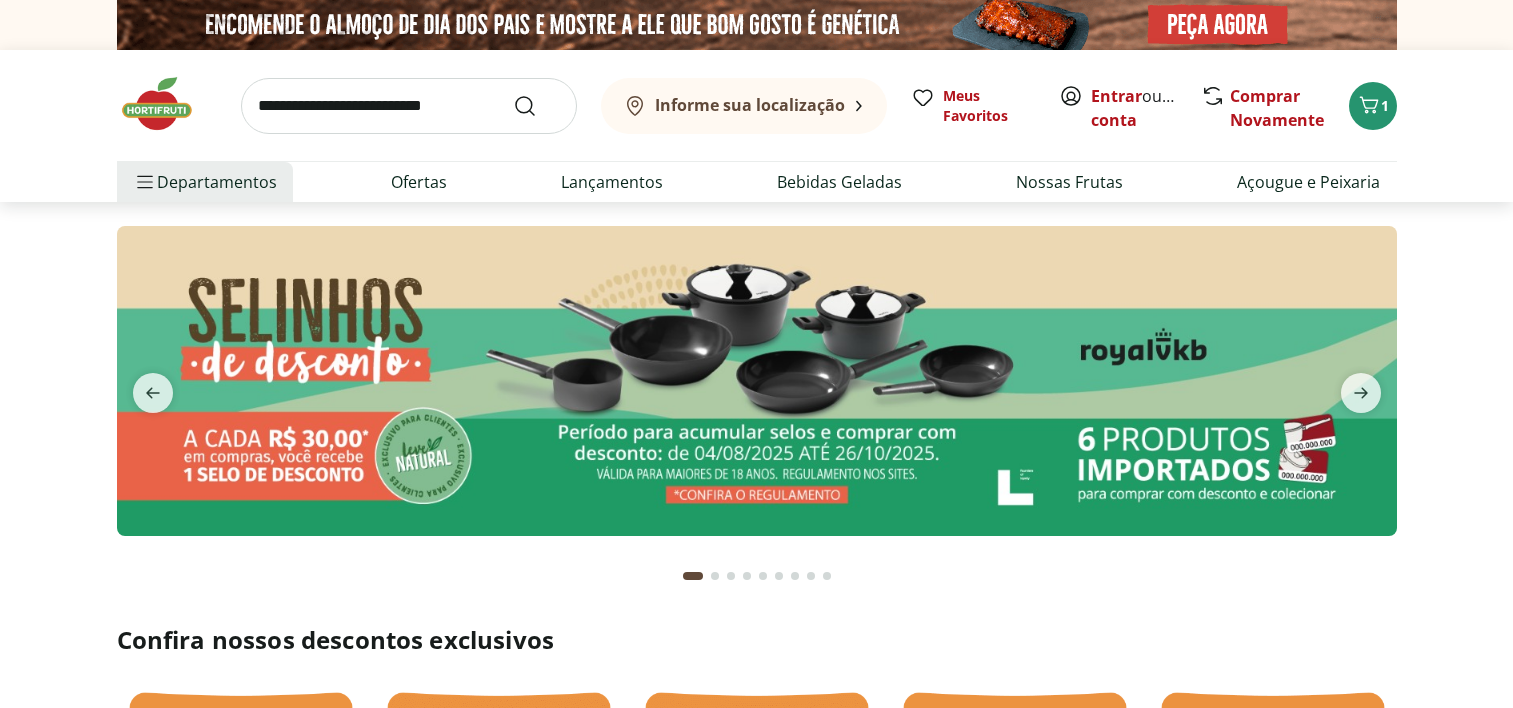 scroll, scrollTop: 0, scrollLeft: 0, axis: both 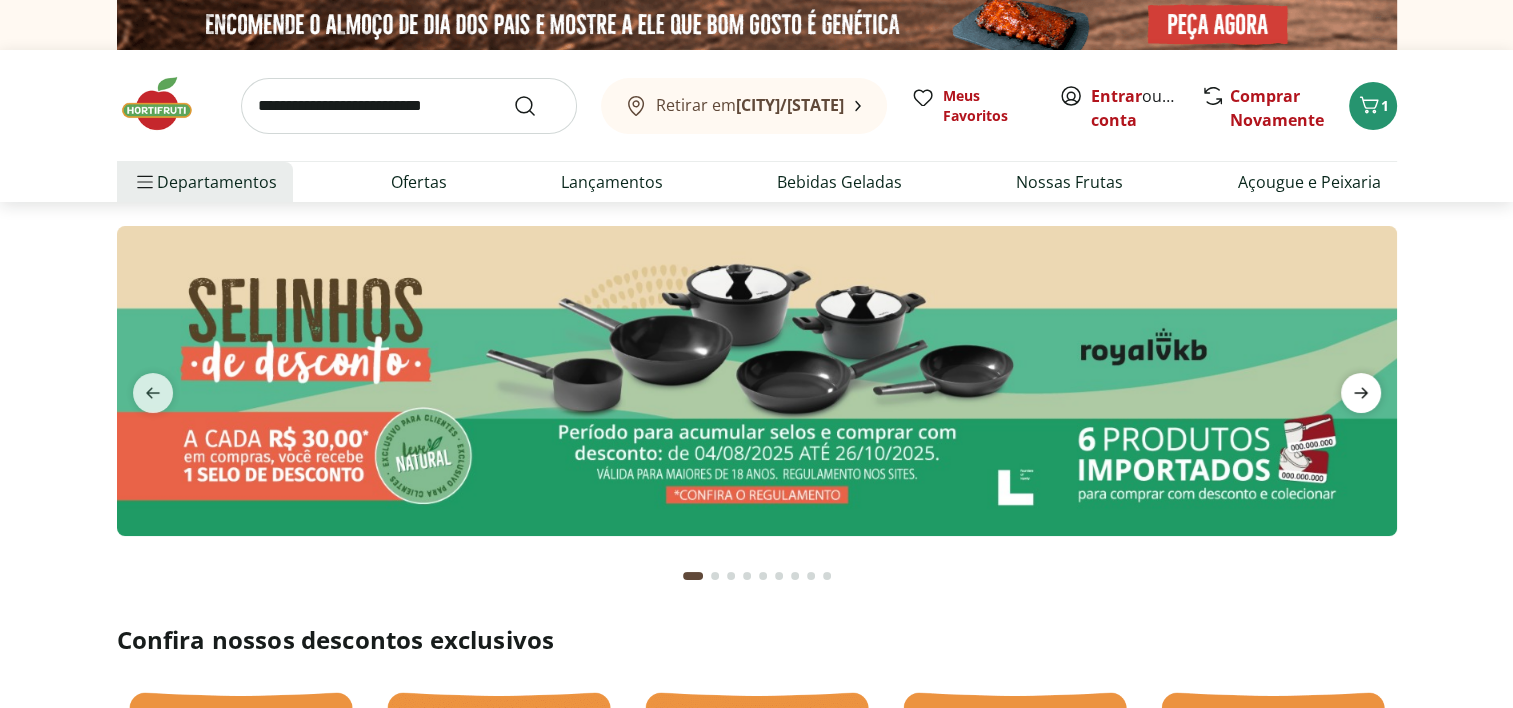 click 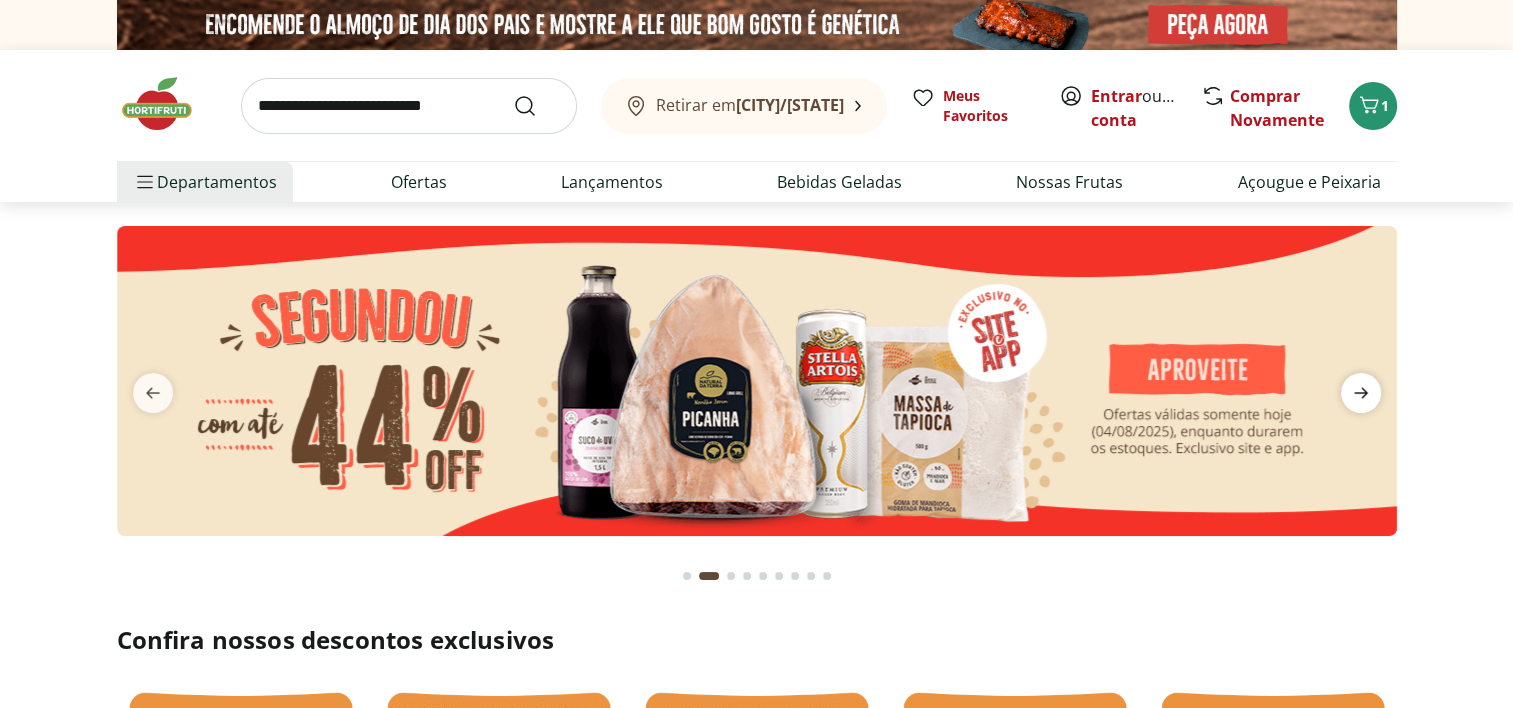 click 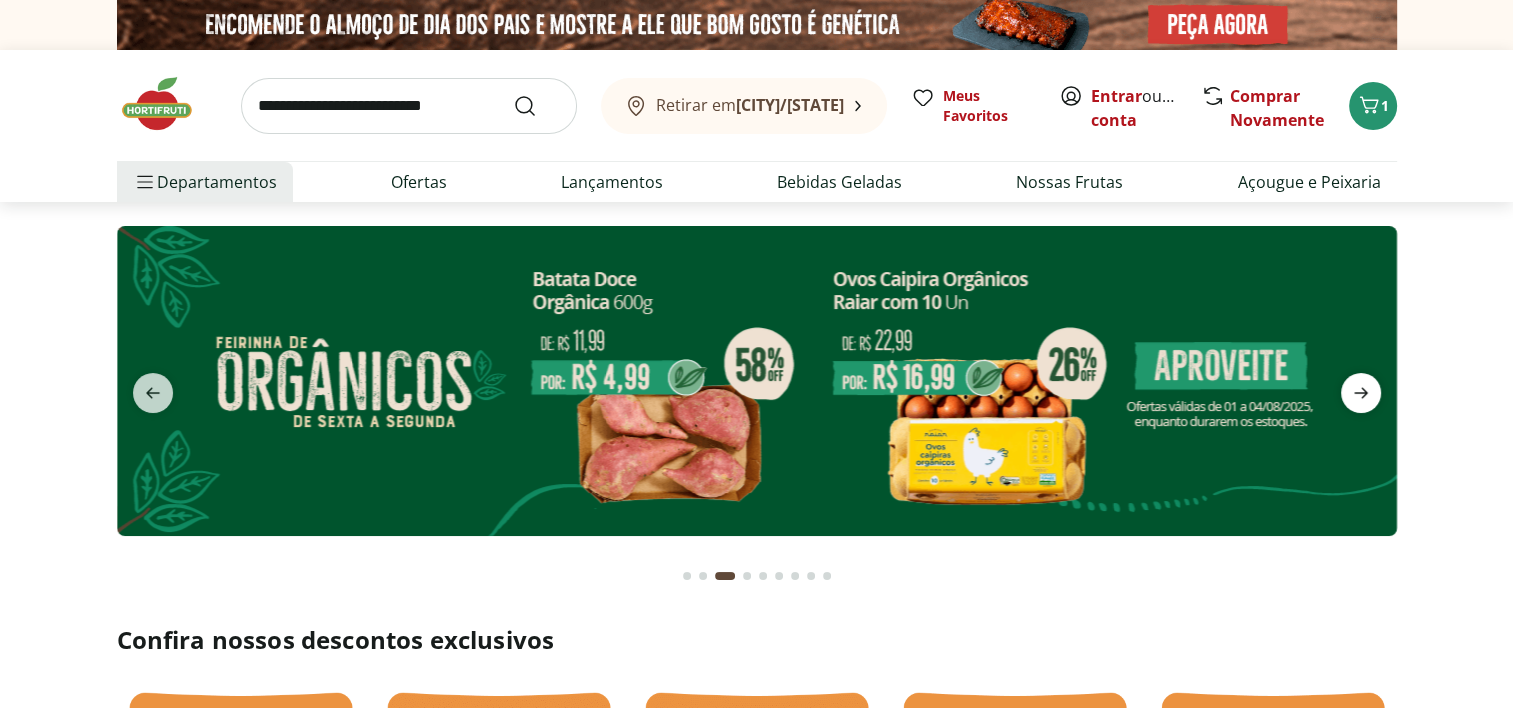 click 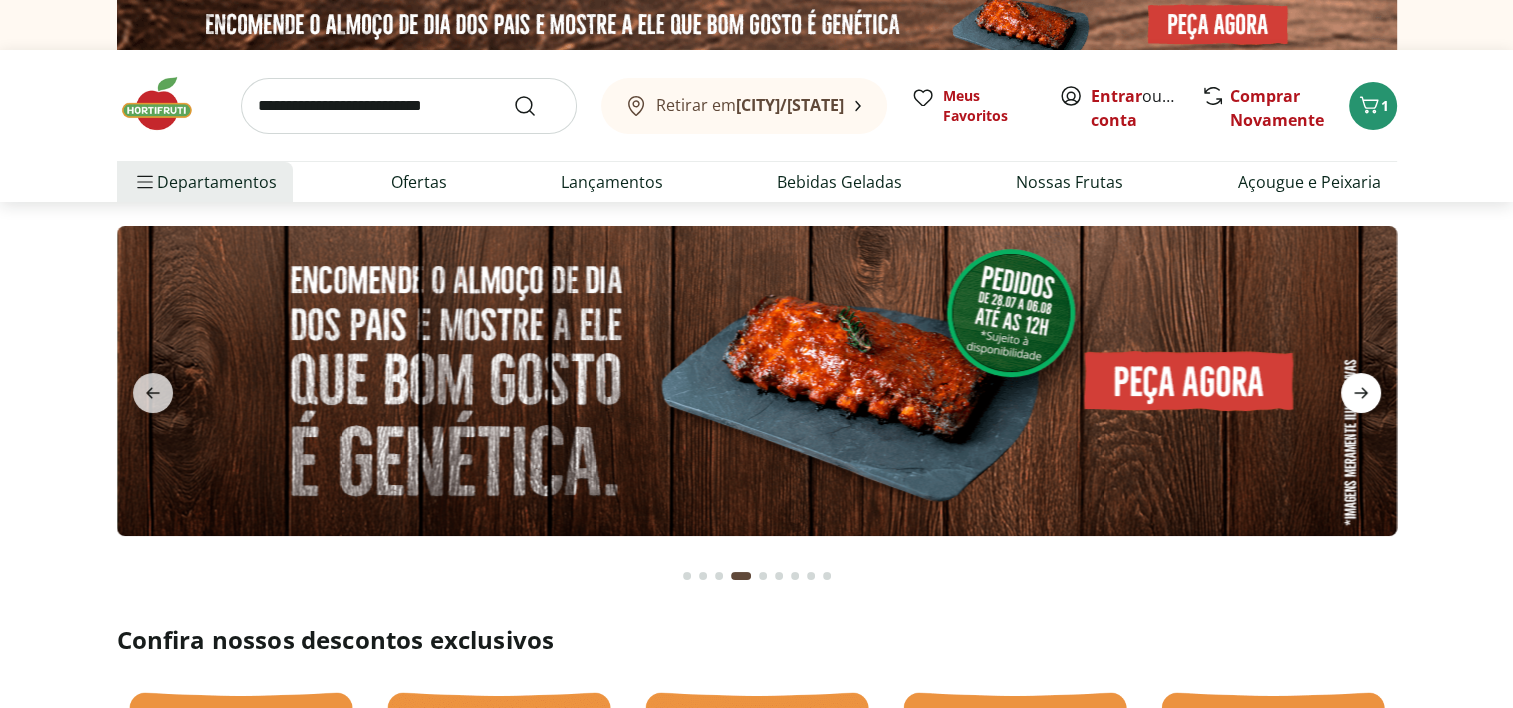 click 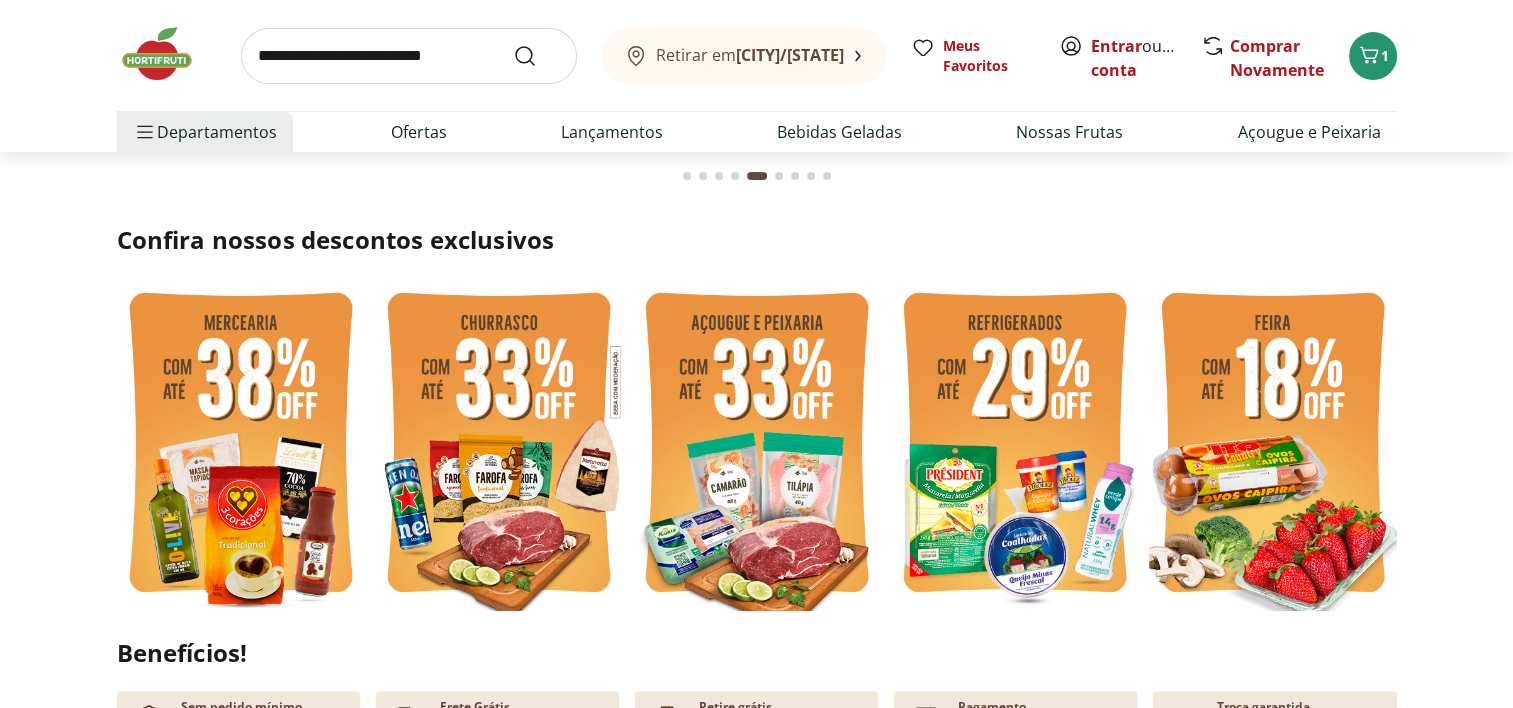 scroll, scrollTop: 0, scrollLeft: 0, axis: both 